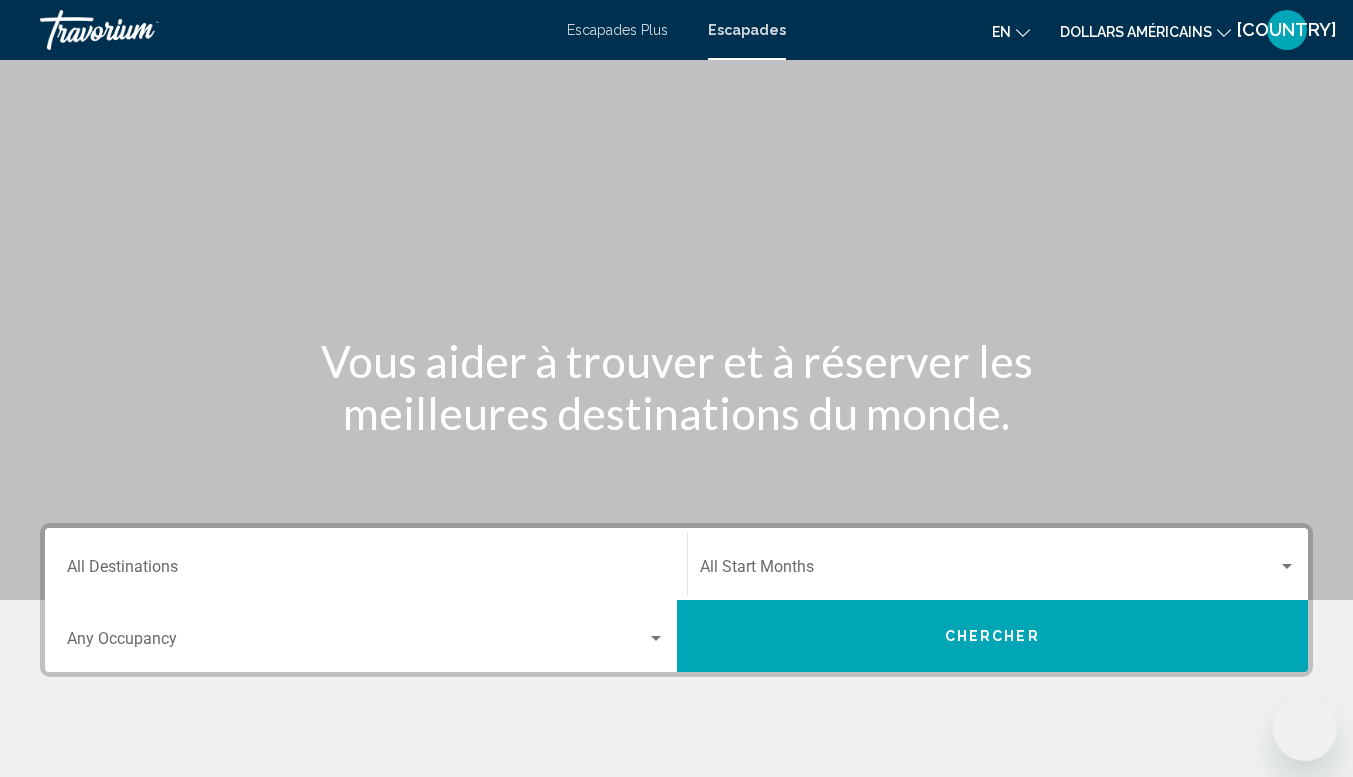 scroll, scrollTop: 345, scrollLeft: 0, axis: vertical 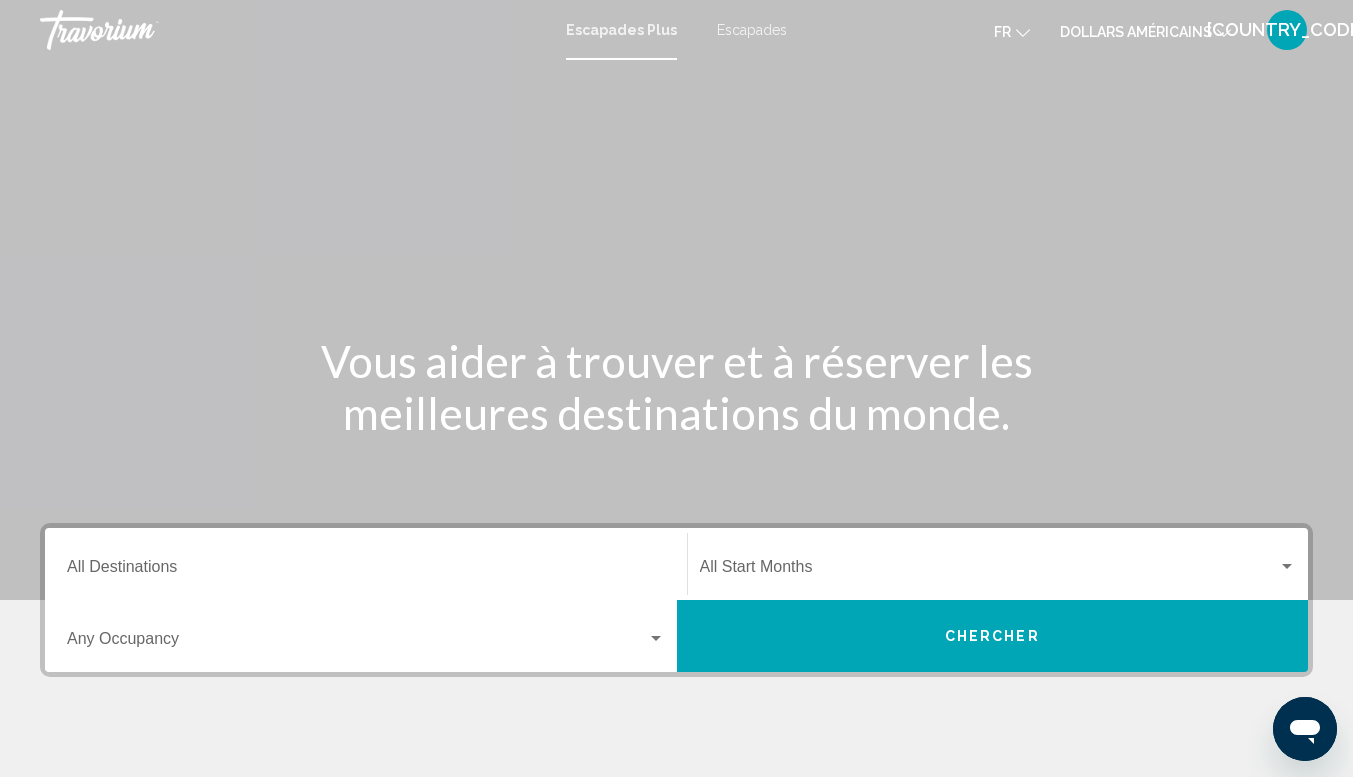 drag, startPoint x: 673, startPoint y: 234, endPoint x: 666, endPoint y: 243, distance: 11.401754 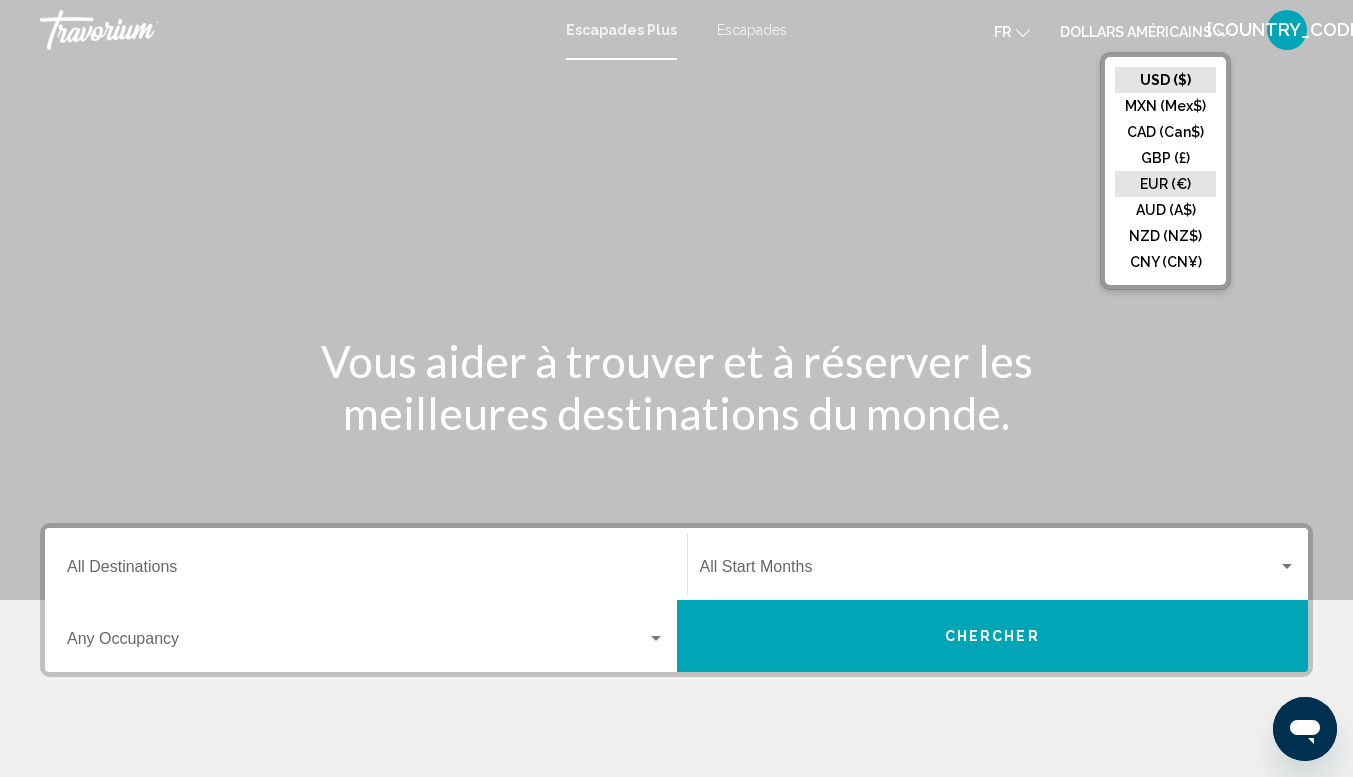 click on "EUR (€)" 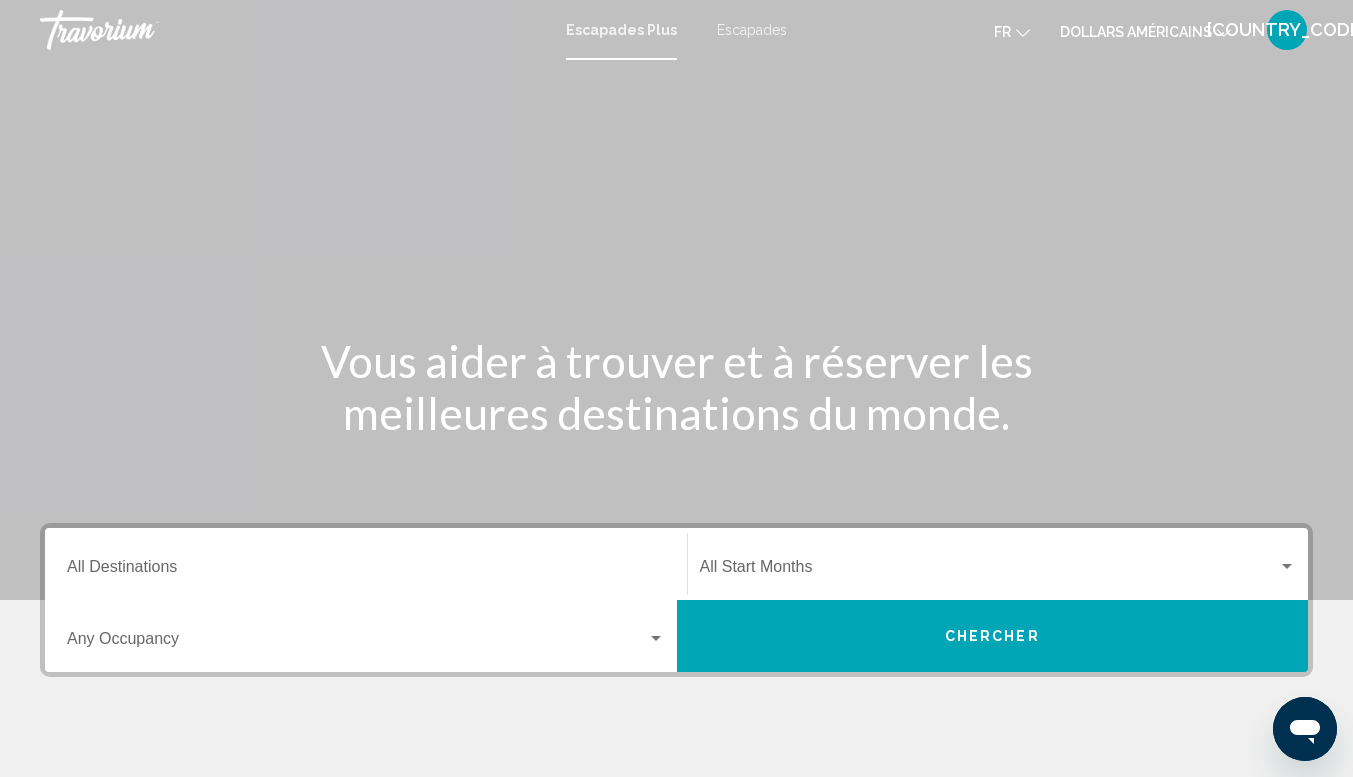 click on "Destination All Destinations" at bounding box center (366, 571) 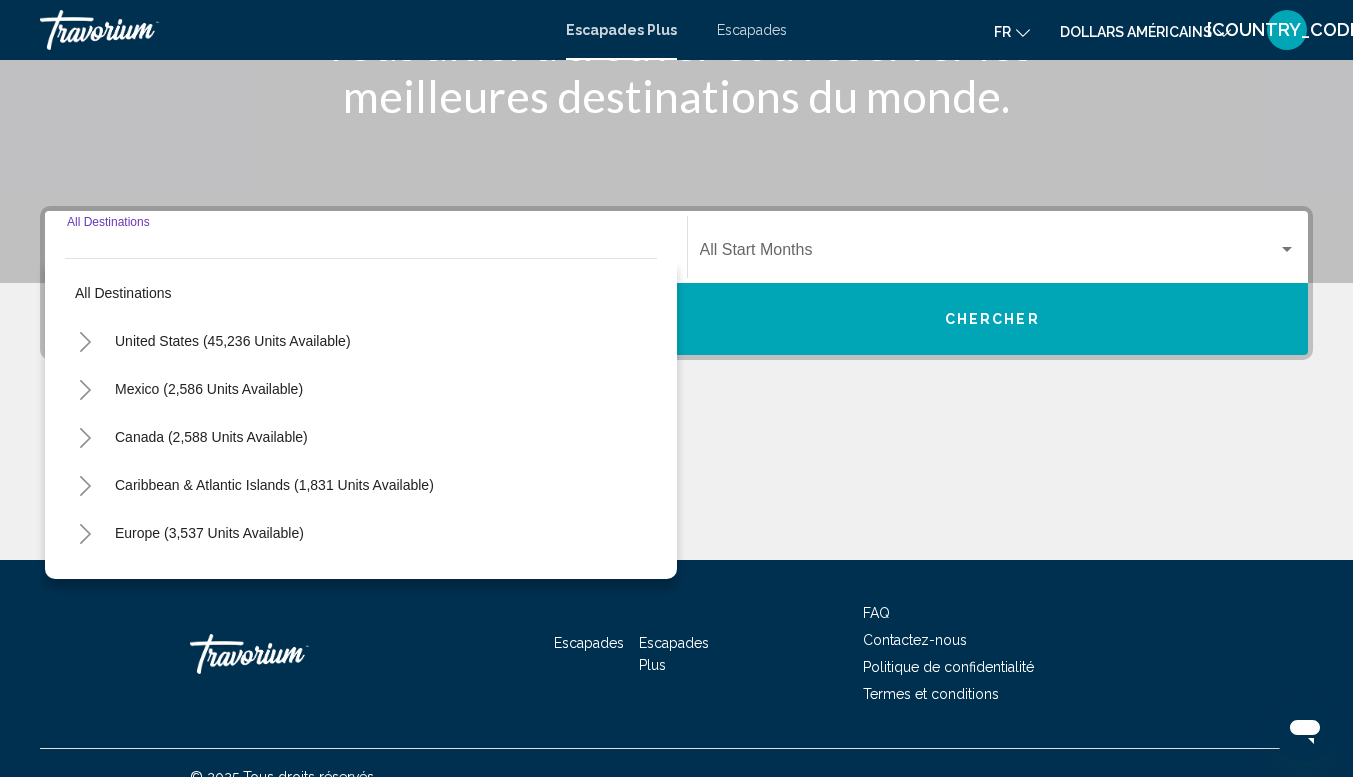 scroll, scrollTop: 345, scrollLeft: 0, axis: vertical 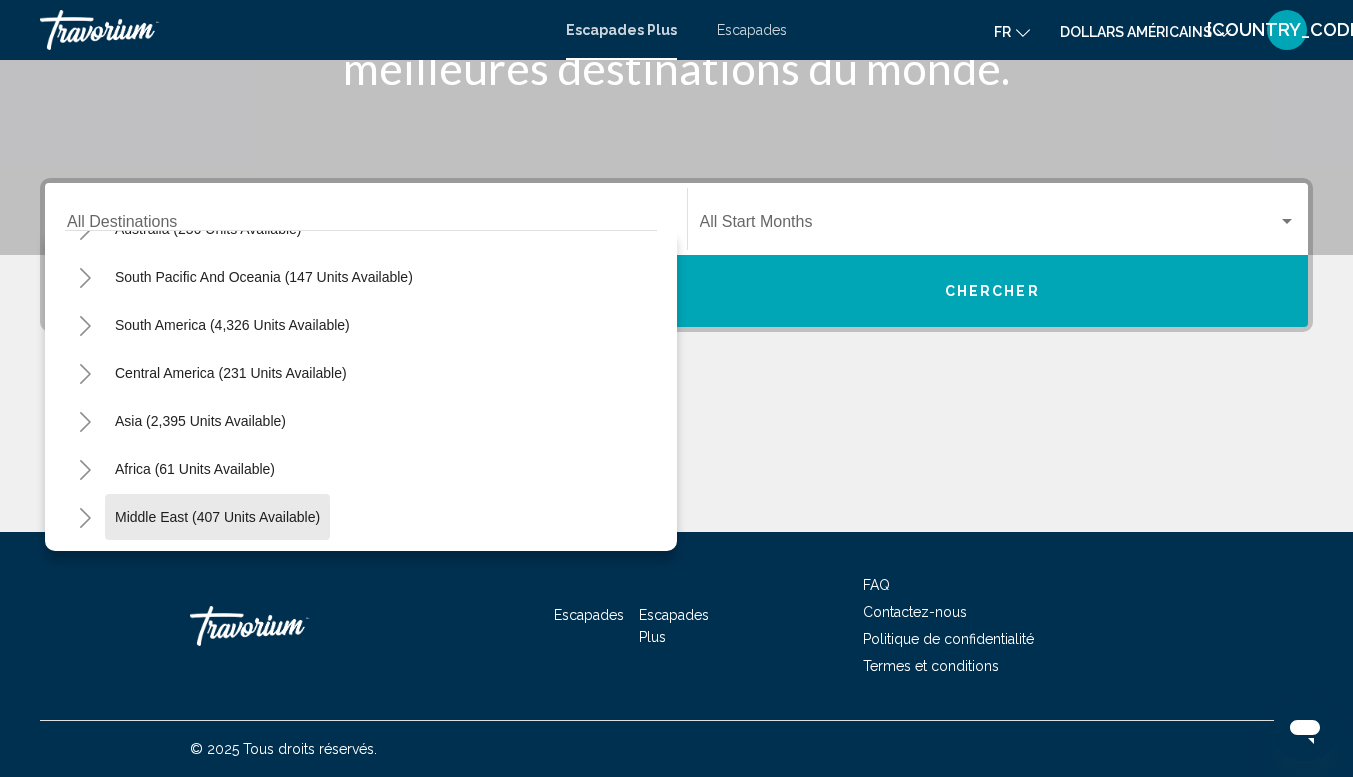 click on "Middle East (407 units available)" 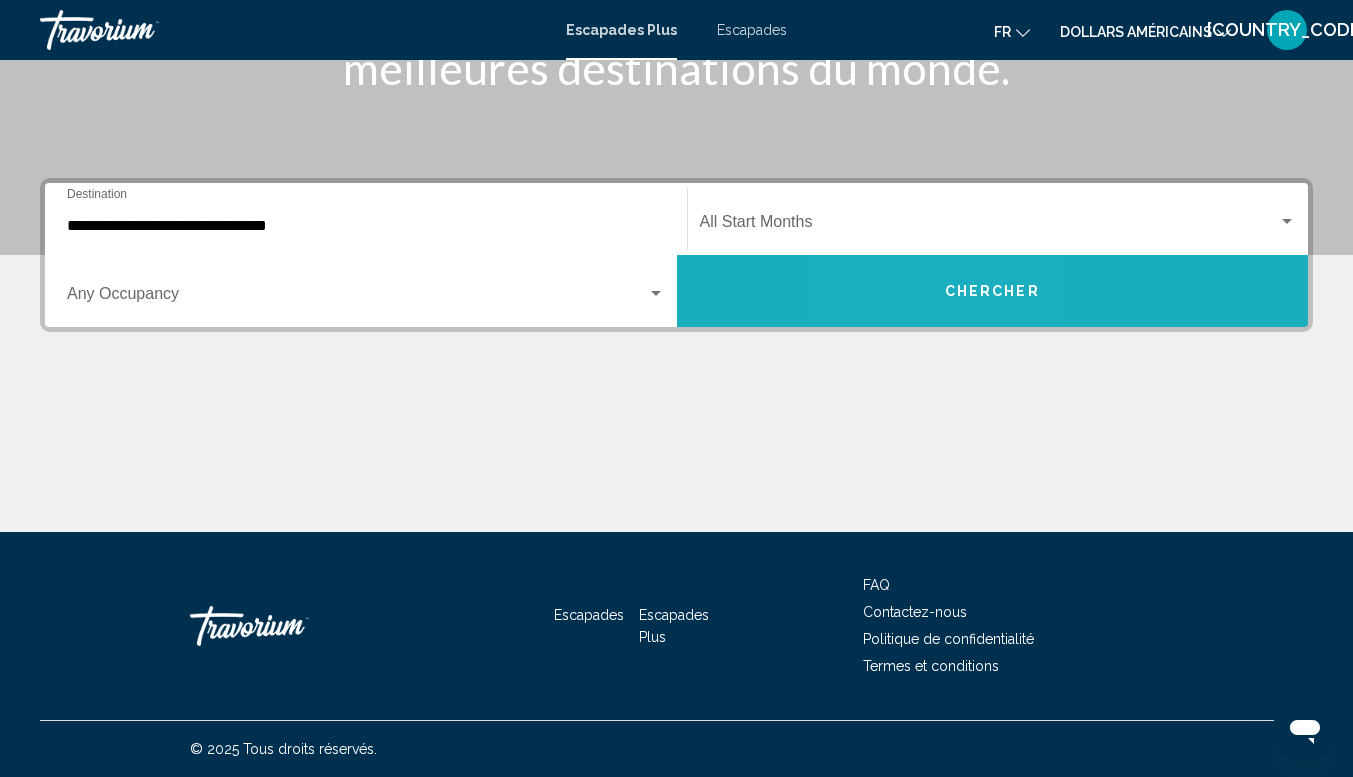 click on "Chercher" at bounding box center [993, 291] 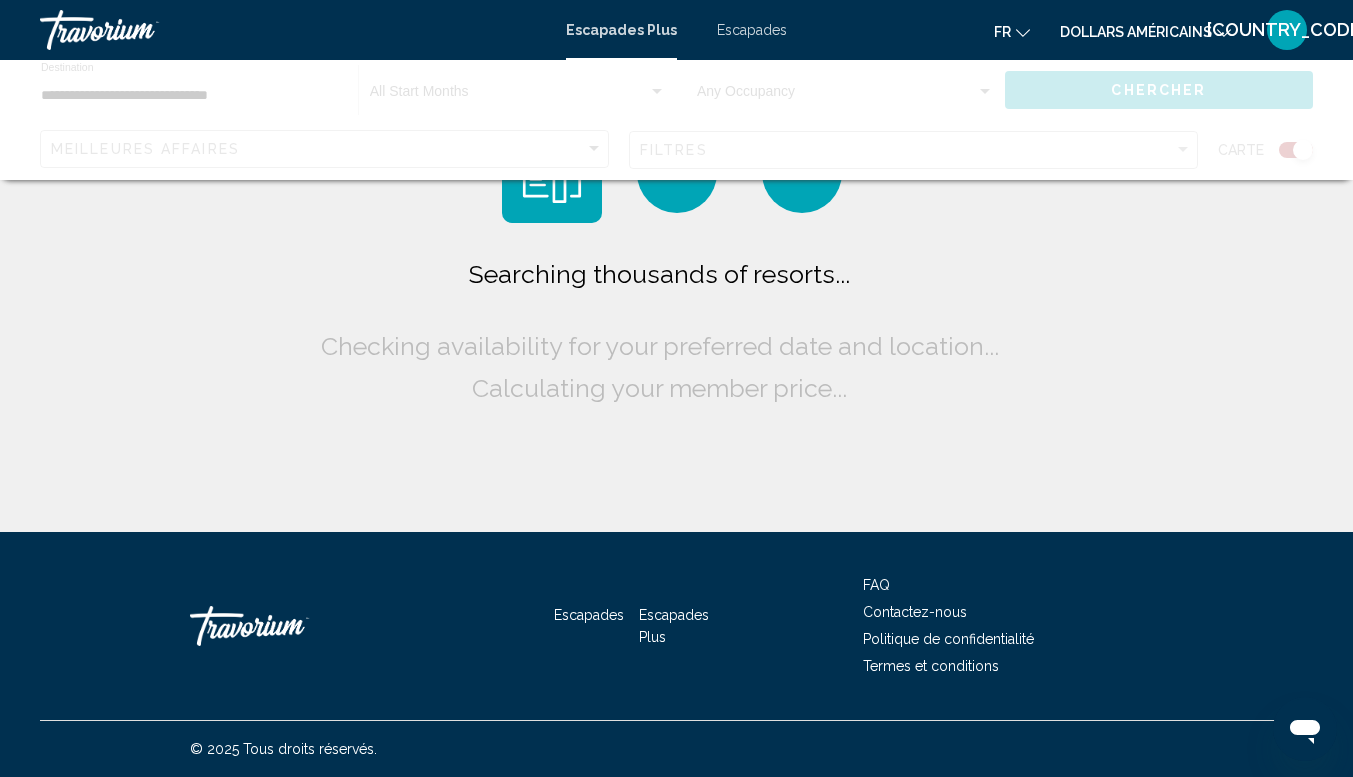 scroll, scrollTop: 0, scrollLeft: 0, axis: both 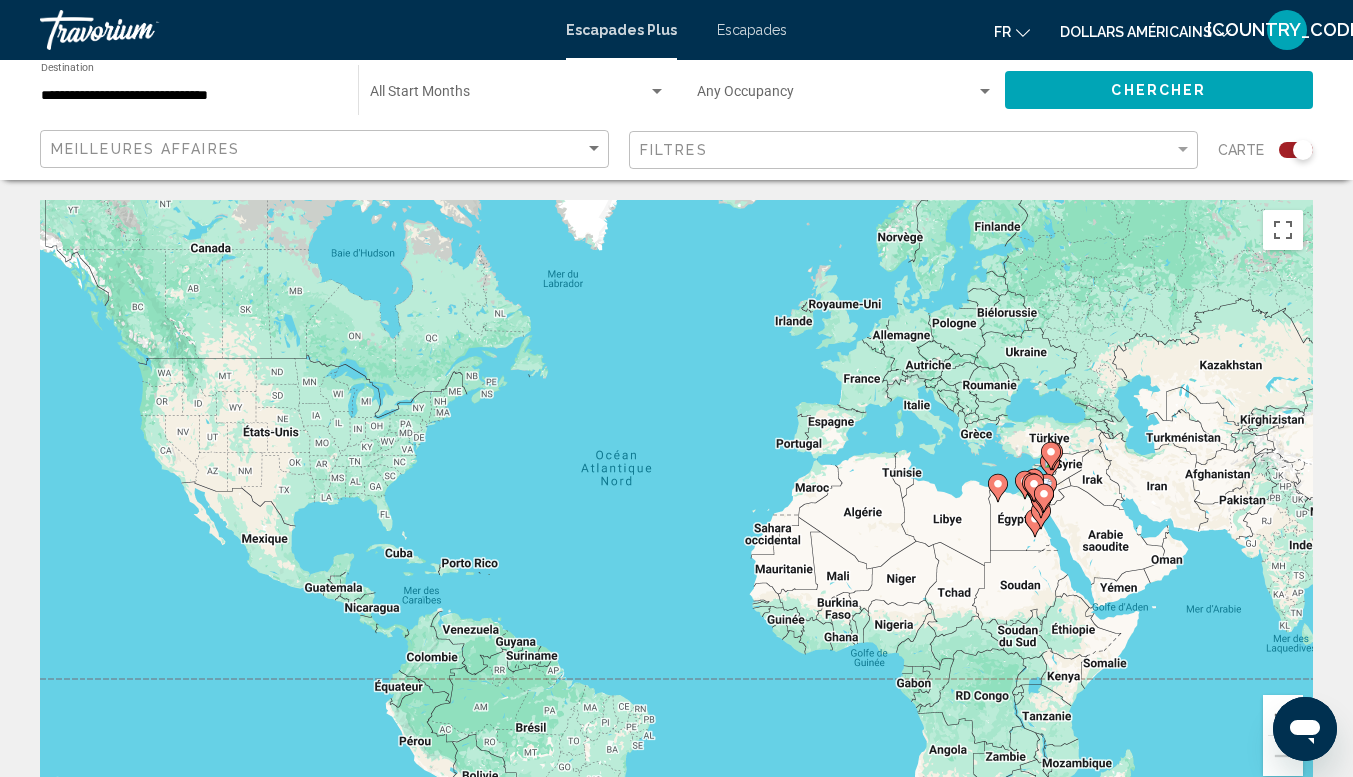 click at bounding box center [1313, 500] 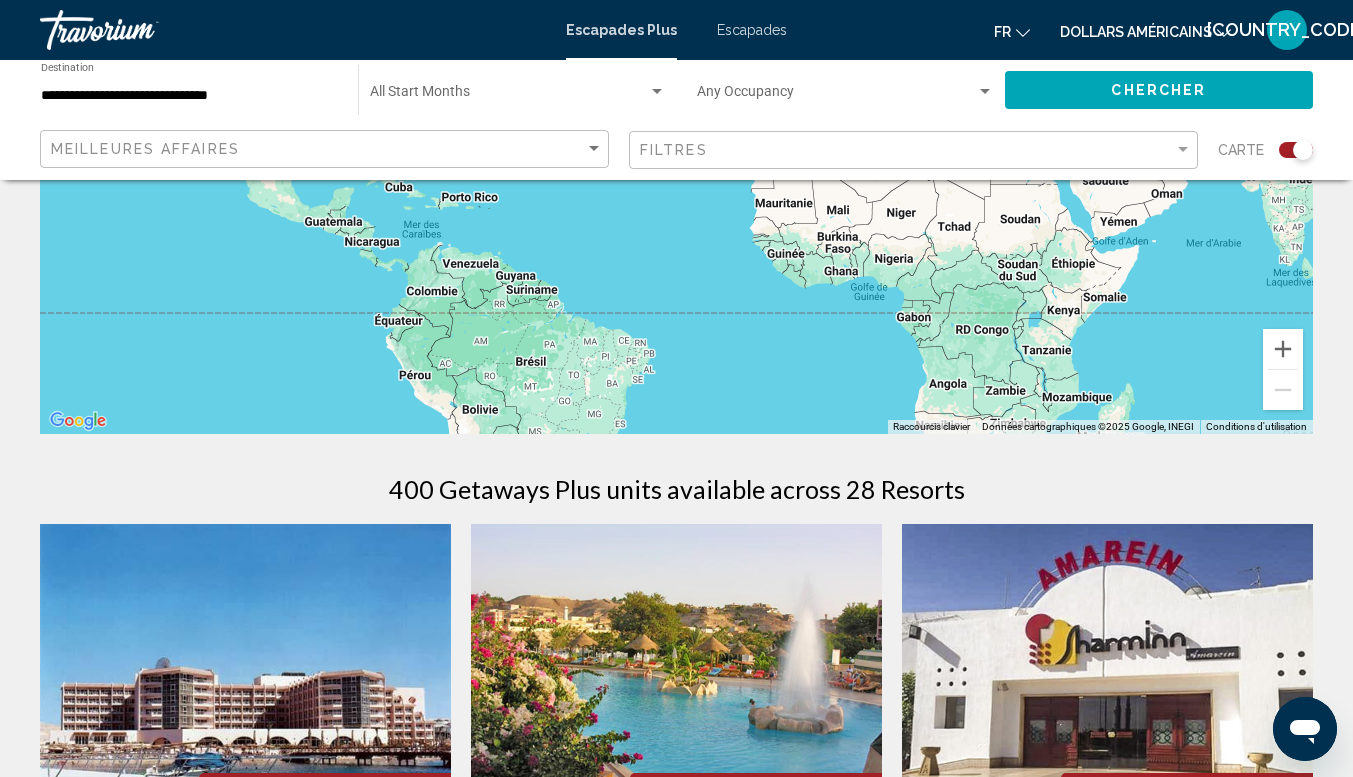 scroll, scrollTop: 0, scrollLeft: 0, axis: both 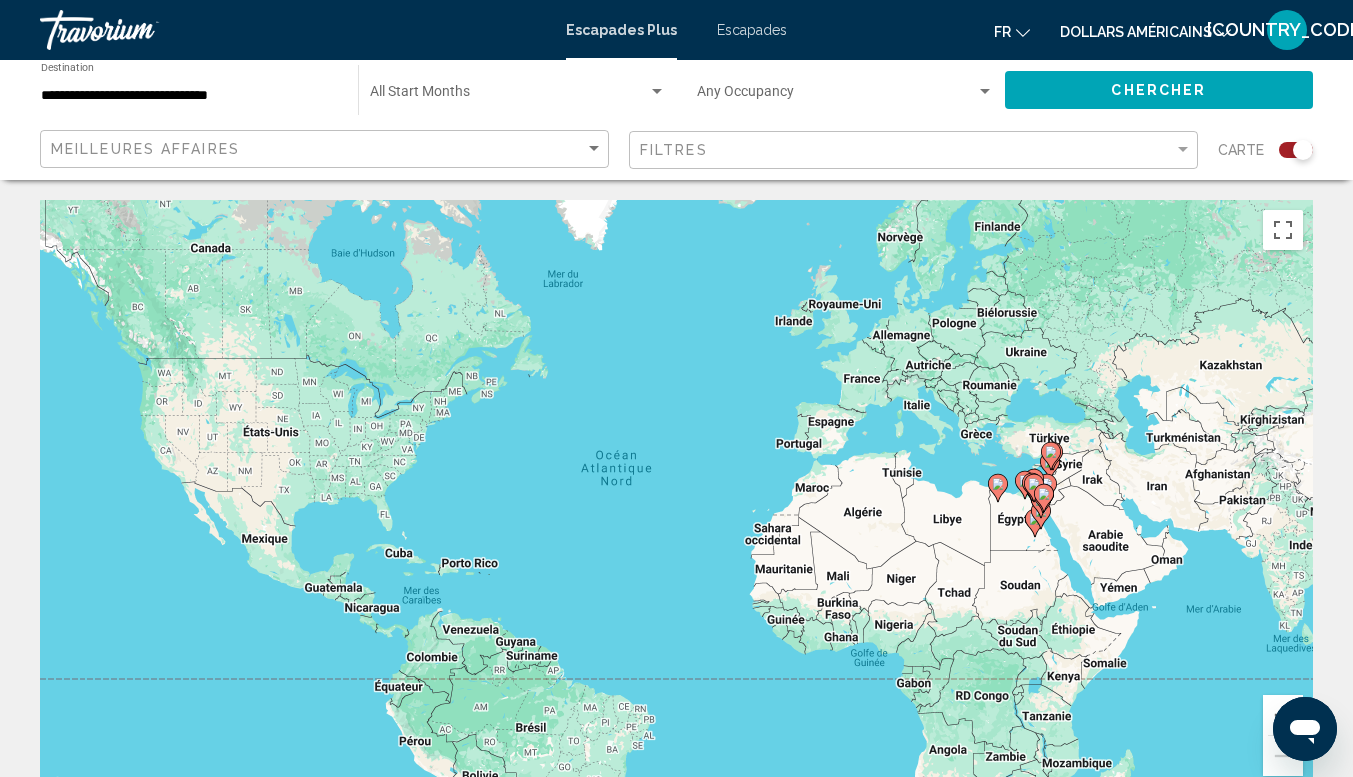 click on "Pour activer le glissement avec le clavier, appuyez sur Alt+Entrée. Une fois ce mode activé, utilisez les touches fléchées pour déplacer le repère. Pour valider le déplacement, appuyez sur Entrée. Pour annuler, appuyez sur Échap." at bounding box center (676, 500) 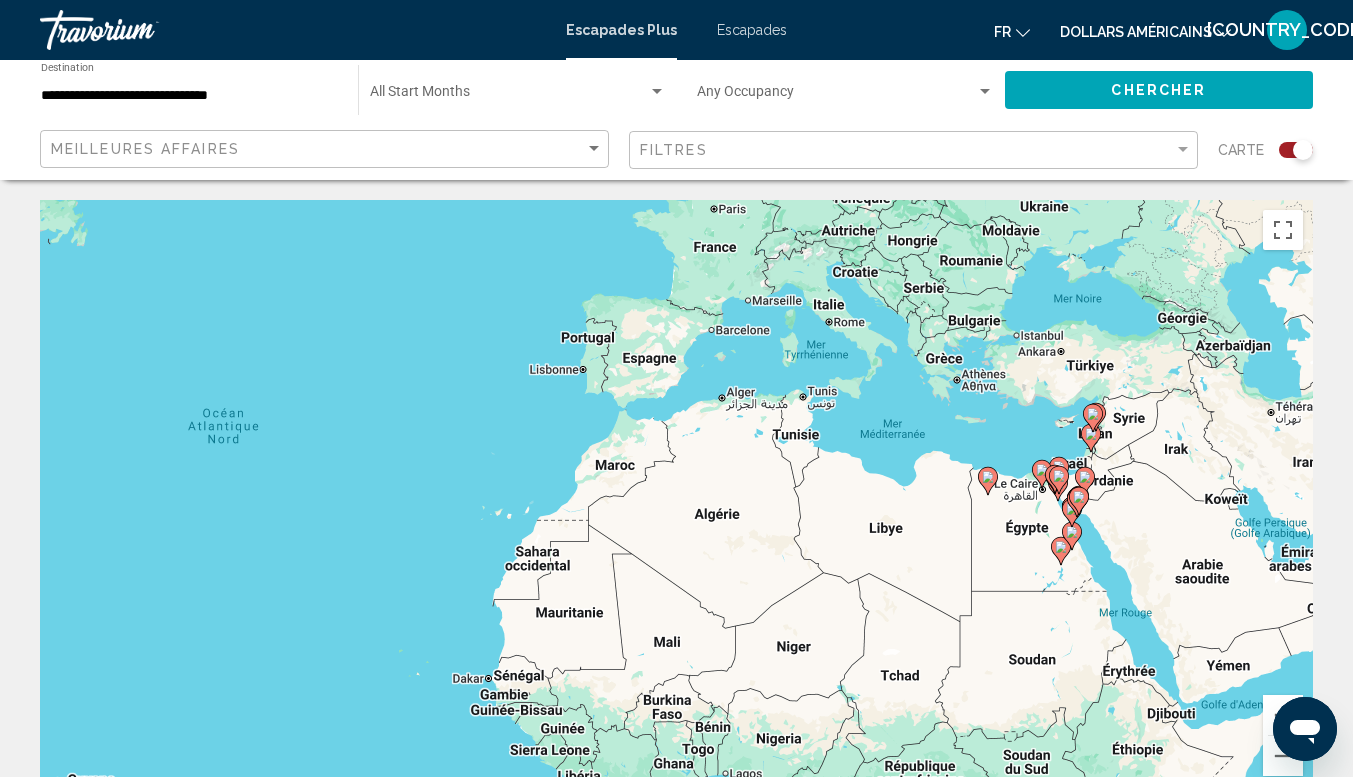 click on "Pour activer le glissement avec le clavier, appuyez sur Alt+Entrée. Une fois ce mode activé, utilisez les touches fléchées pour déplacer le repère. Pour valider le déplacement, appuyez sur Entrée. Pour annuler, appuyez sur Échap." at bounding box center (676, 500) 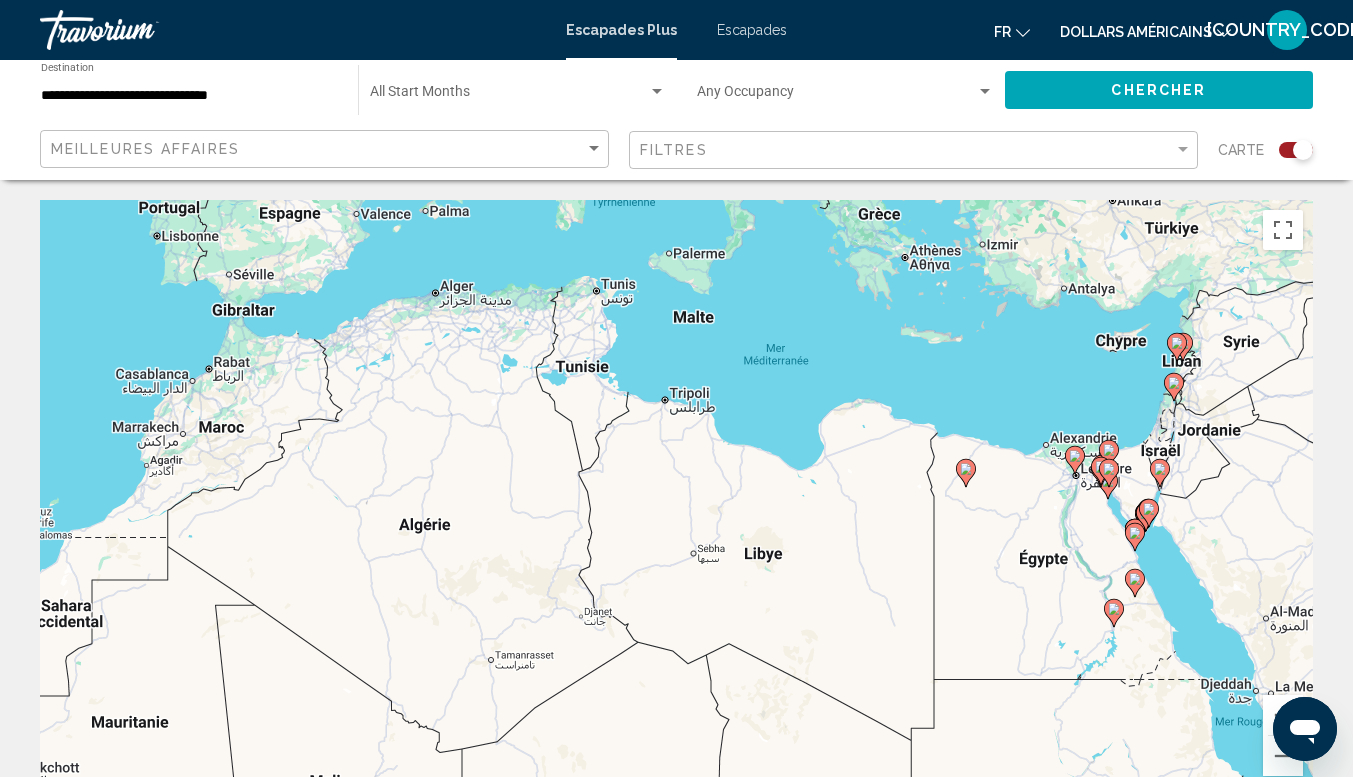 click on "Pour activer le glissement avec le clavier, appuyez sur Alt+Entrée. Une fois ce mode activé, utilisez les touches fléchées pour déplacer le repère. Pour valider le déplacement, appuyez sur Entrée. Pour annuler, appuyez sur Échap." at bounding box center (676, 500) 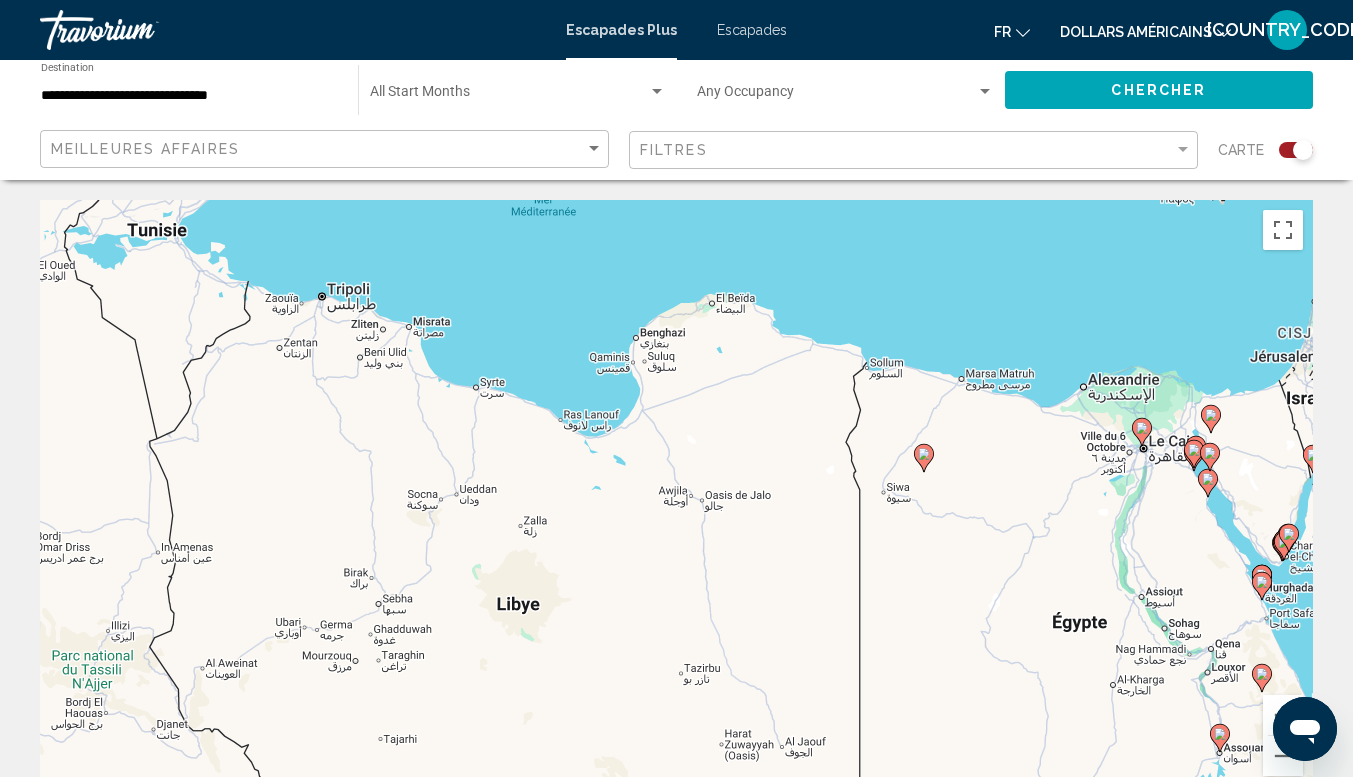 click on "**********" 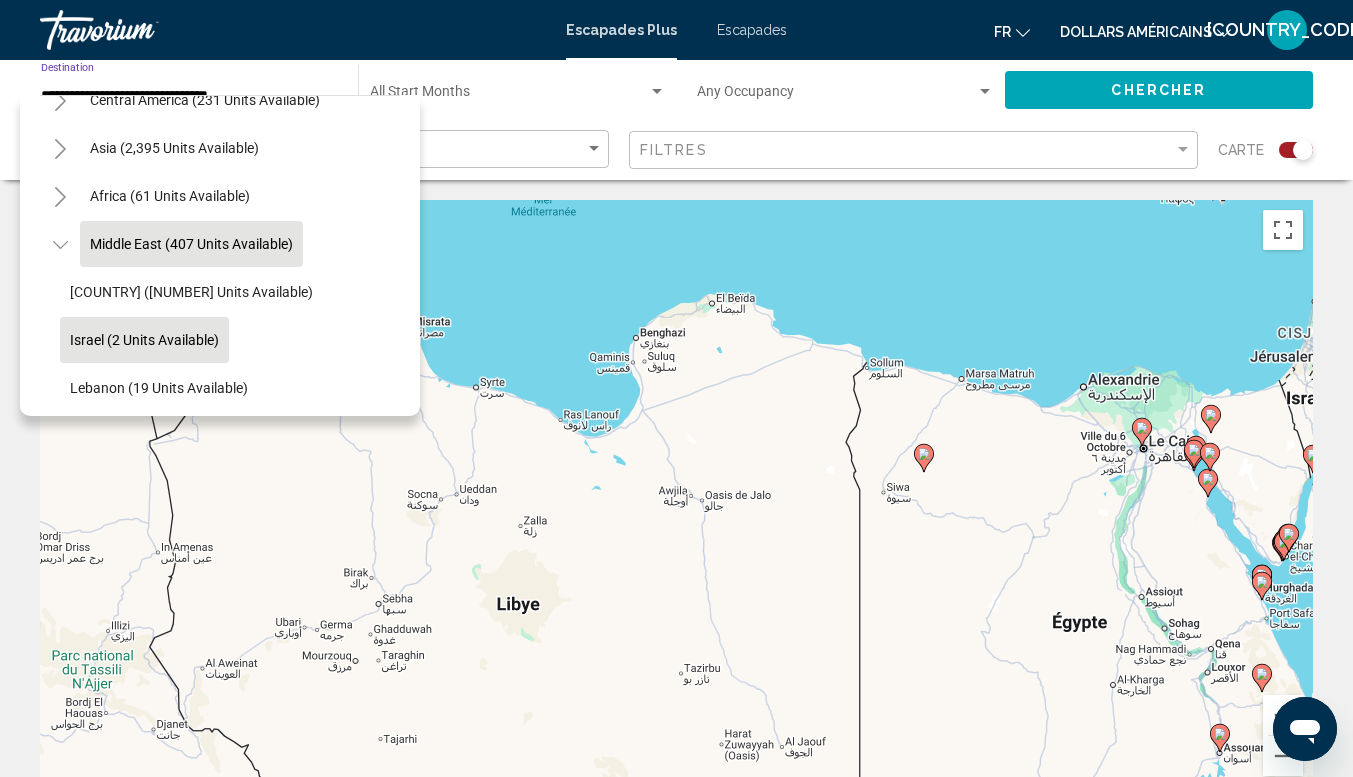 scroll, scrollTop: 483, scrollLeft: 0, axis: vertical 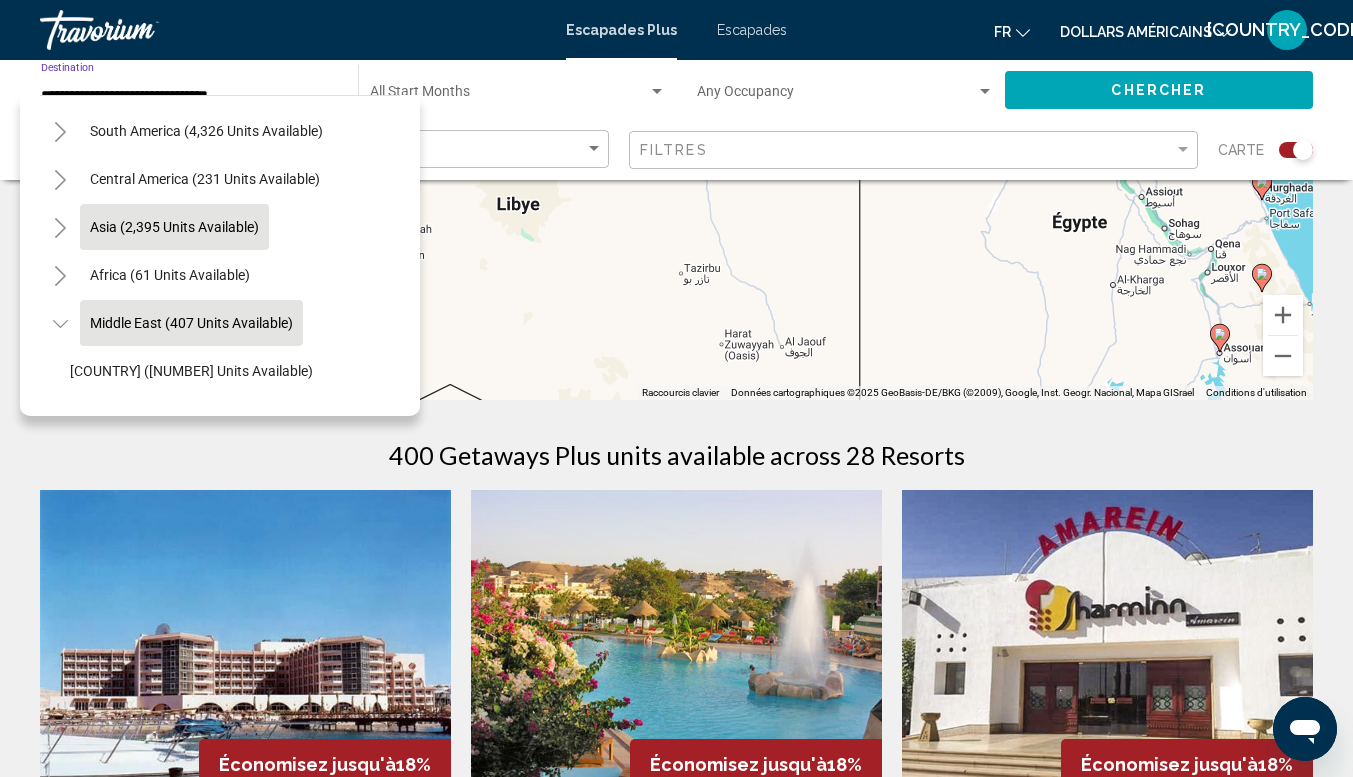 click on "Asia (2,395 units available)" at bounding box center [170, 275] 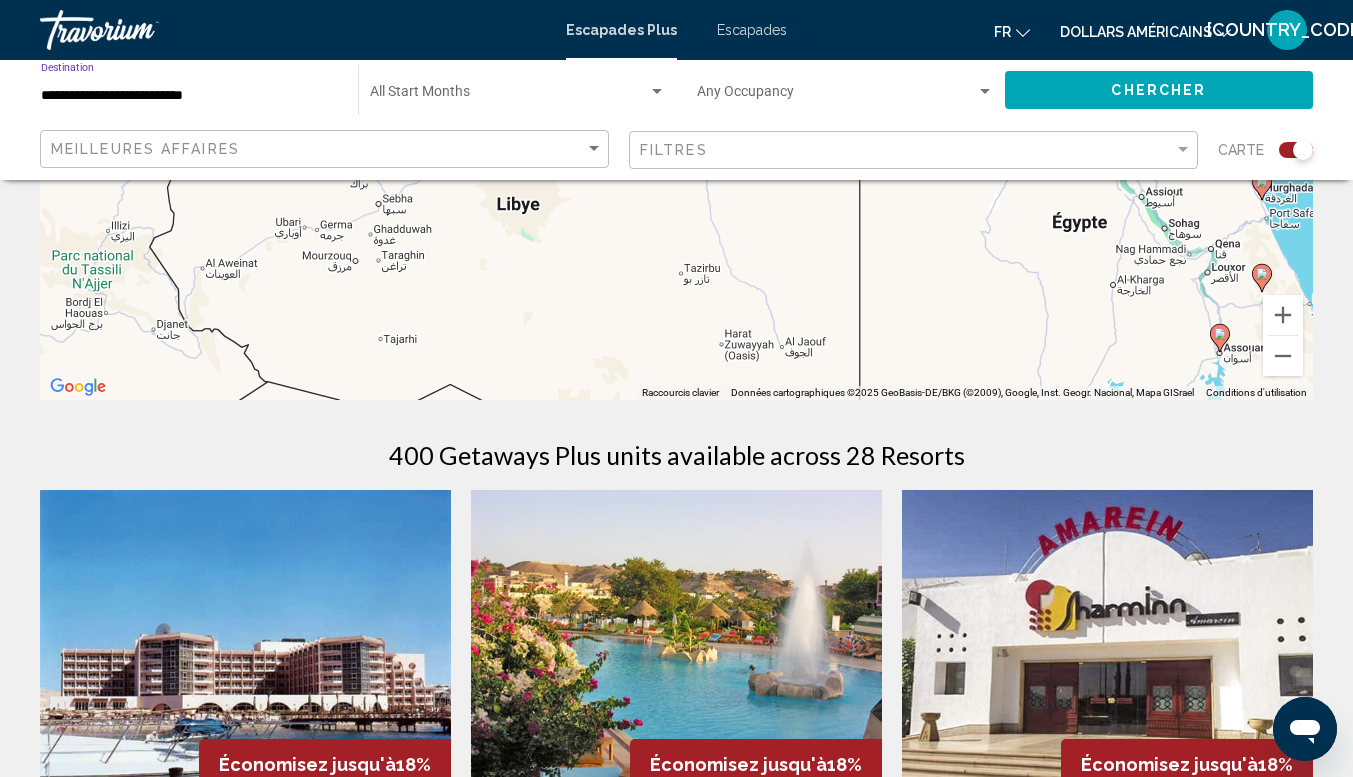 click on "**********" at bounding box center [189, 96] 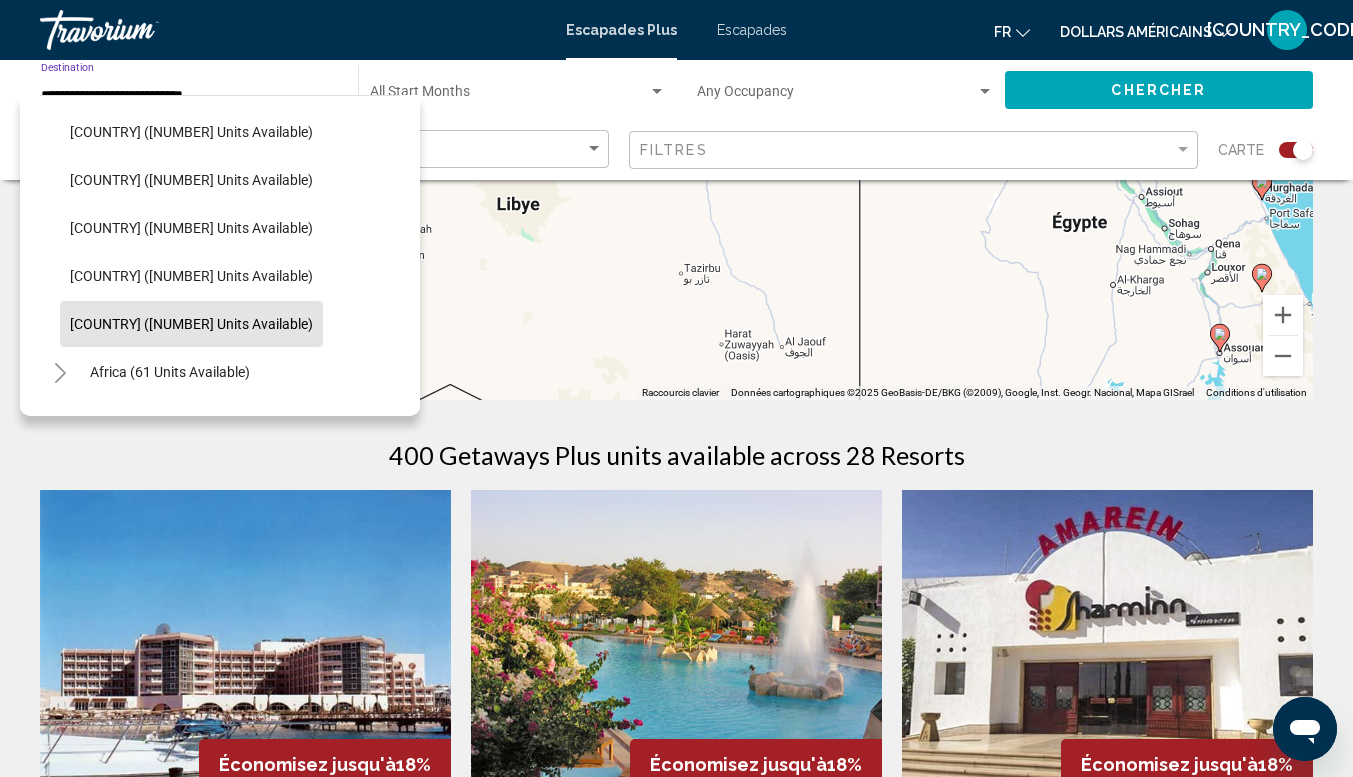 scroll, scrollTop: 166, scrollLeft: 0, axis: vertical 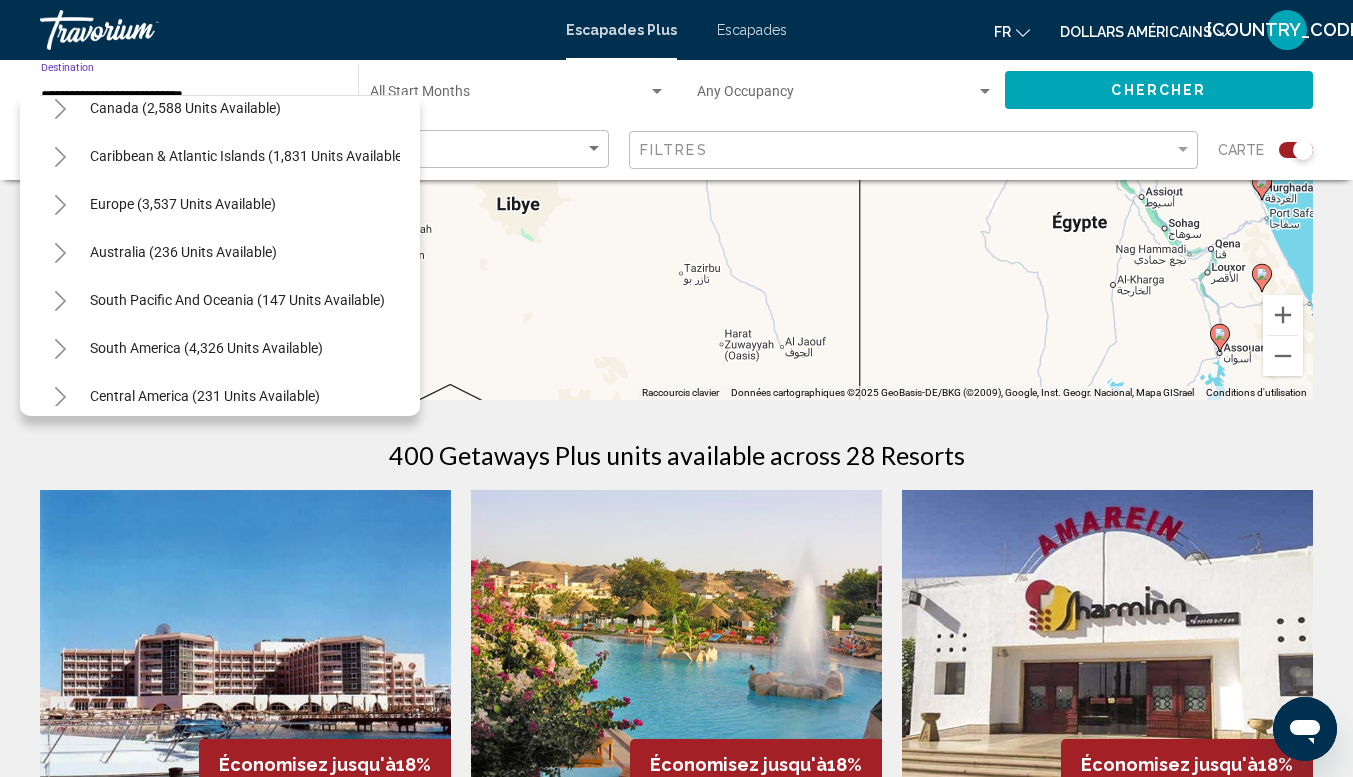 click on "Europe (3,537 units available)" at bounding box center [183, 252] 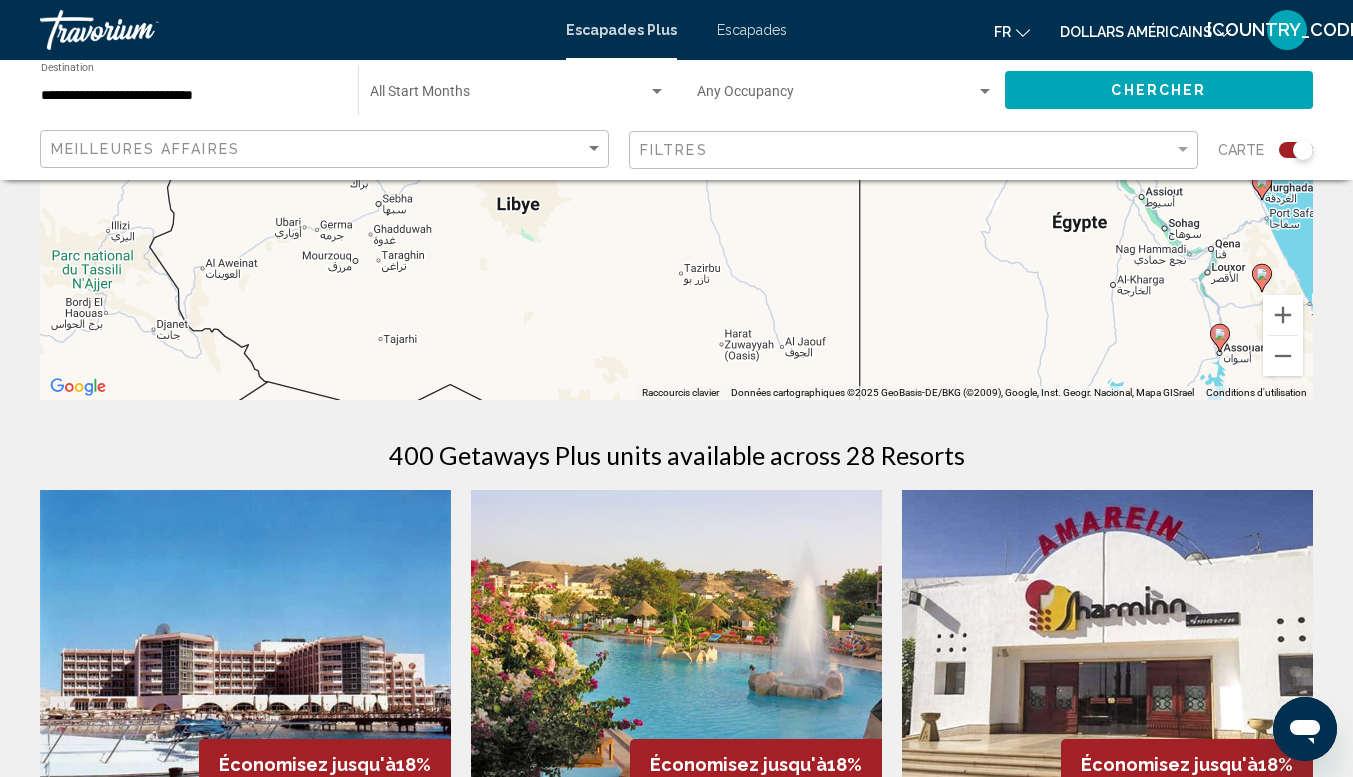click on "**********" 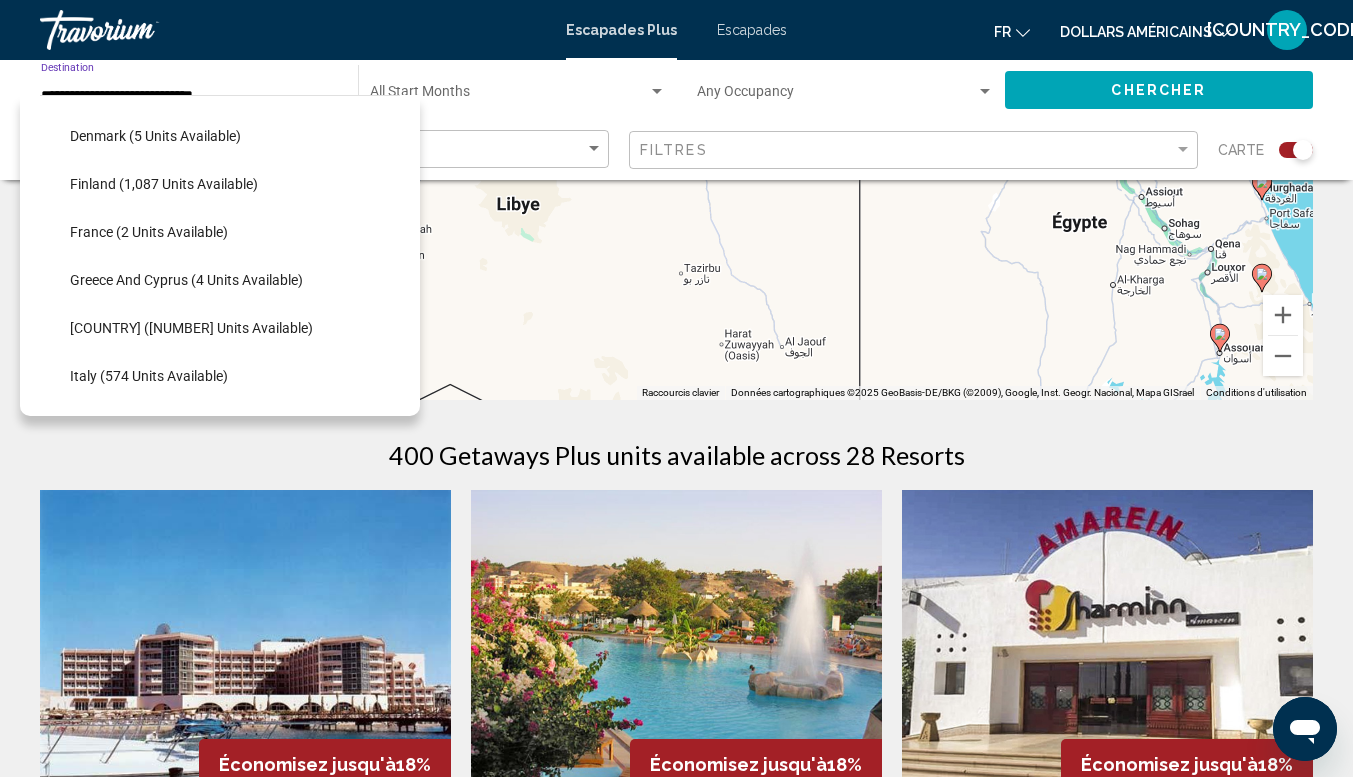 scroll, scrollTop: 326, scrollLeft: 0, axis: vertical 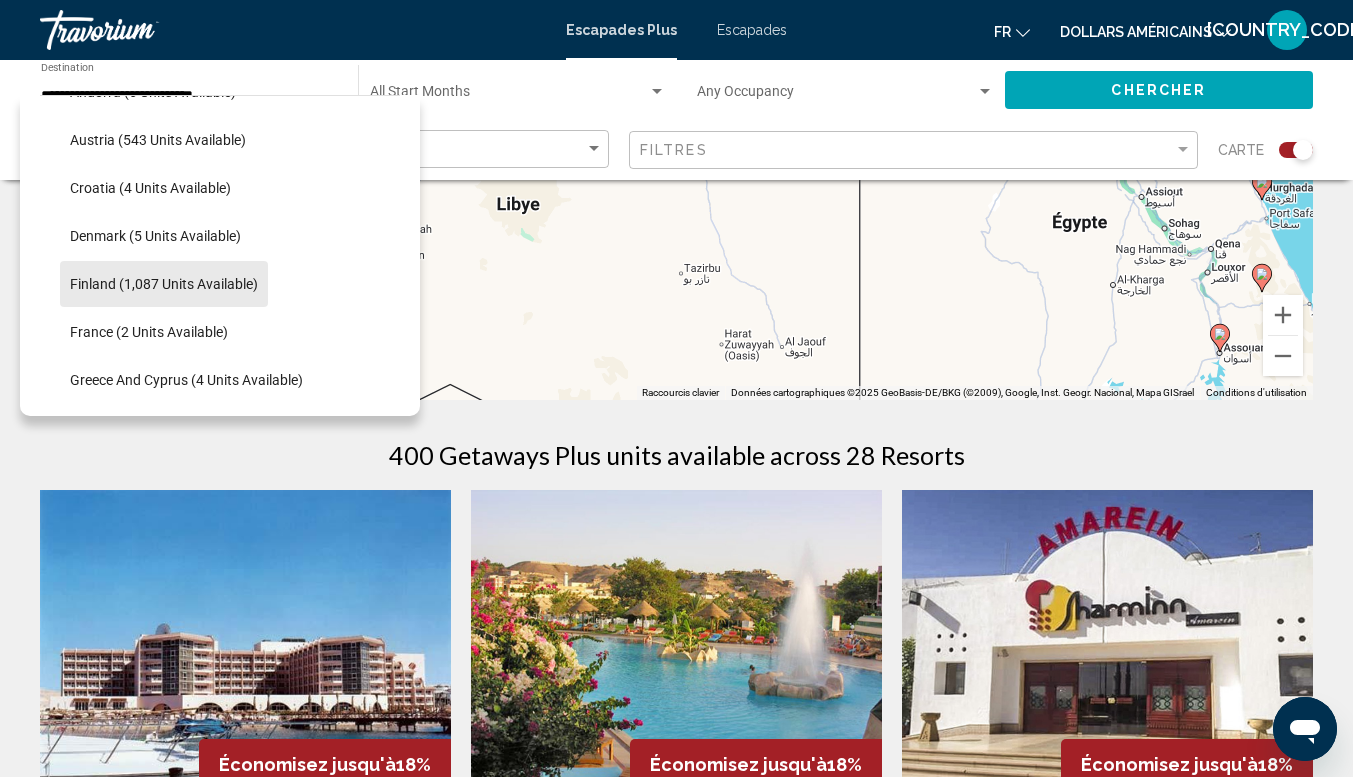 click on "Finland (1,087 units available)" 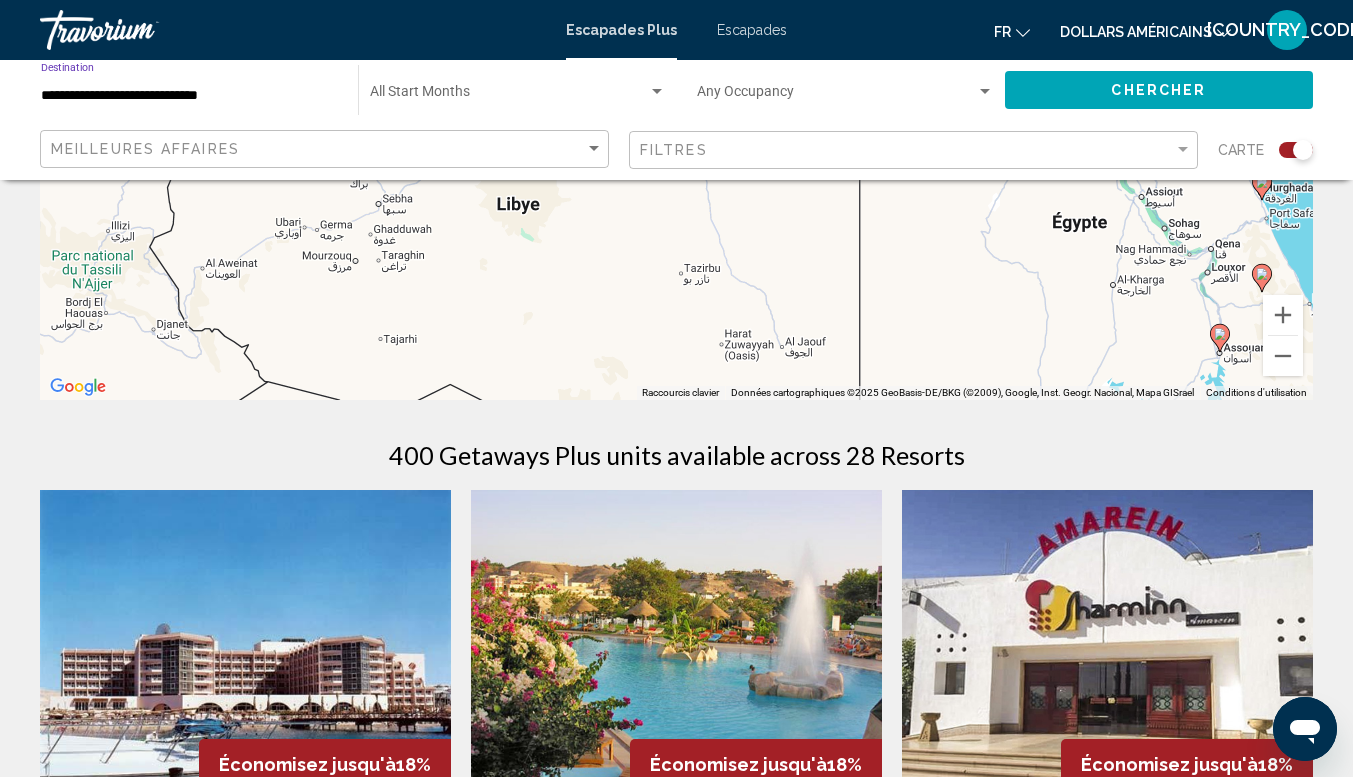 click on "Chercher" 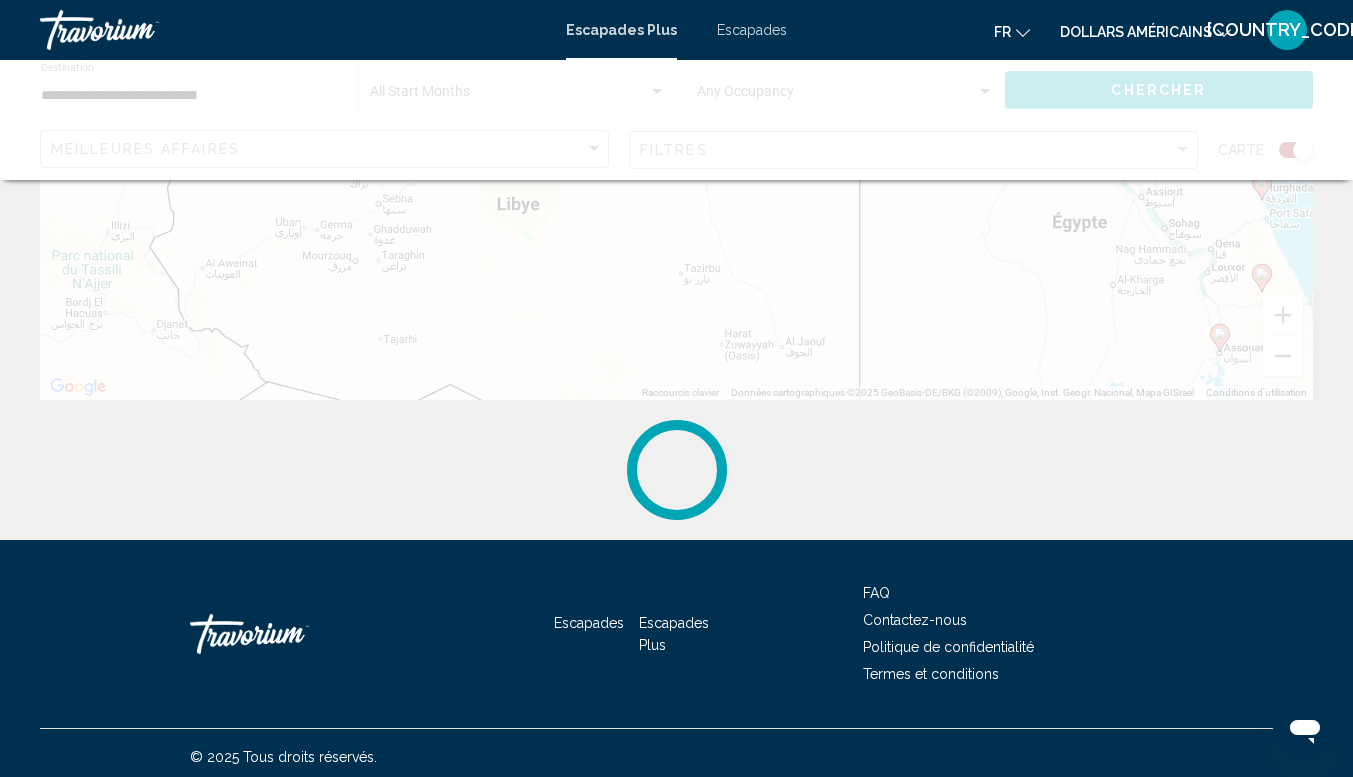 scroll, scrollTop: 0, scrollLeft: 0, axis: both 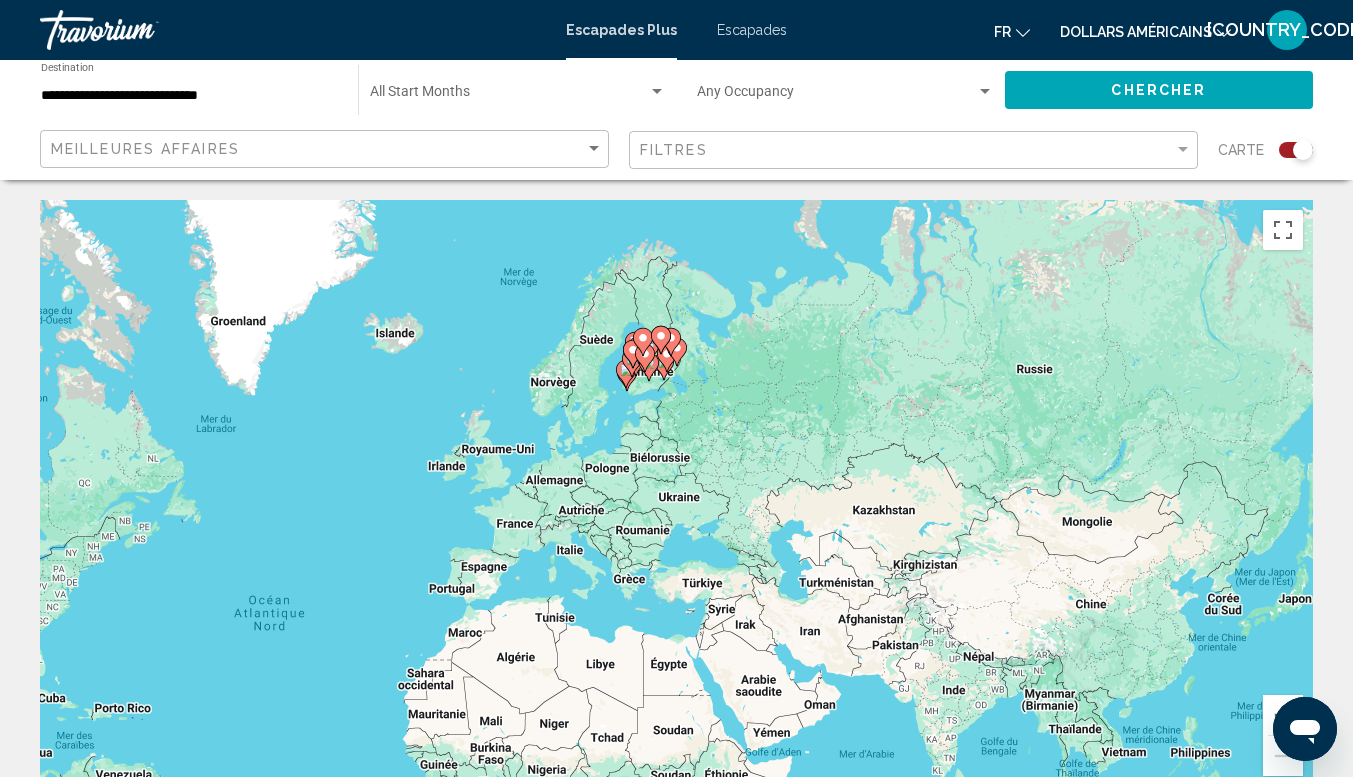 drag, startPoint x: 672, startPoint y: 318, endPoint x: 597, endPoint y: 554, distance: 247.63077 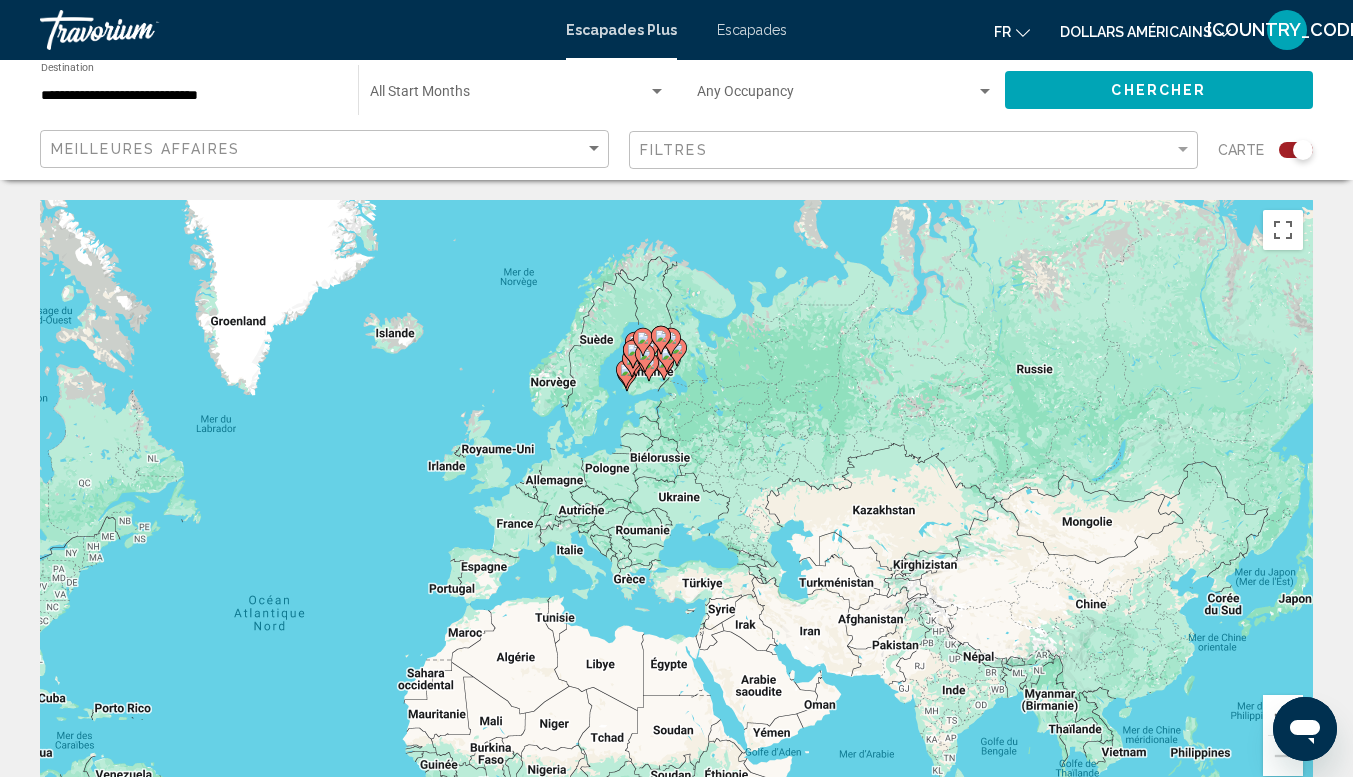 click on "Pour activer le glissement avec le clavier, appuyez sur Alt+Entrée. Une fois ce mode activé, utilisez les touches fléchées pour déplacer le repère. Pour valider le déplacement, appuyez sur Entrée. Pour annuler, appuyez sur Échap." at bounding box center [676, 500] 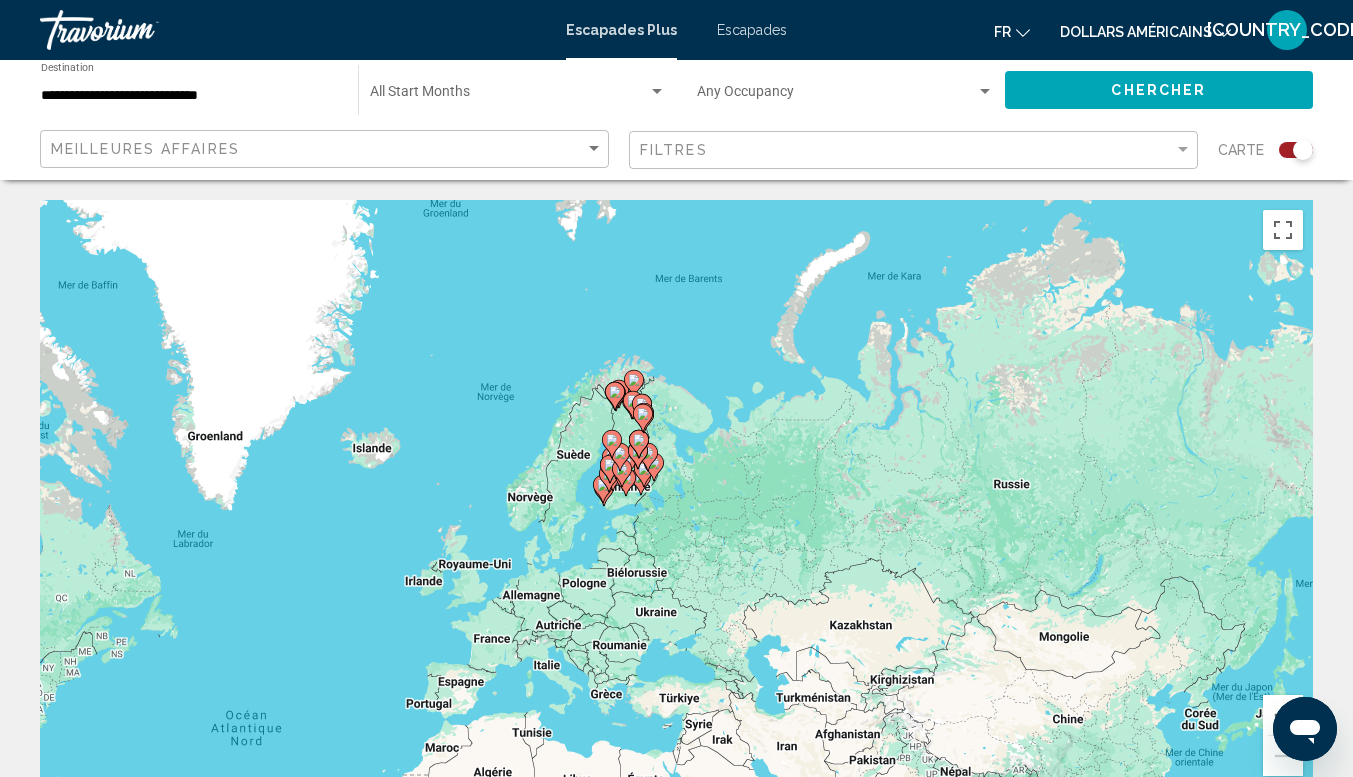 click 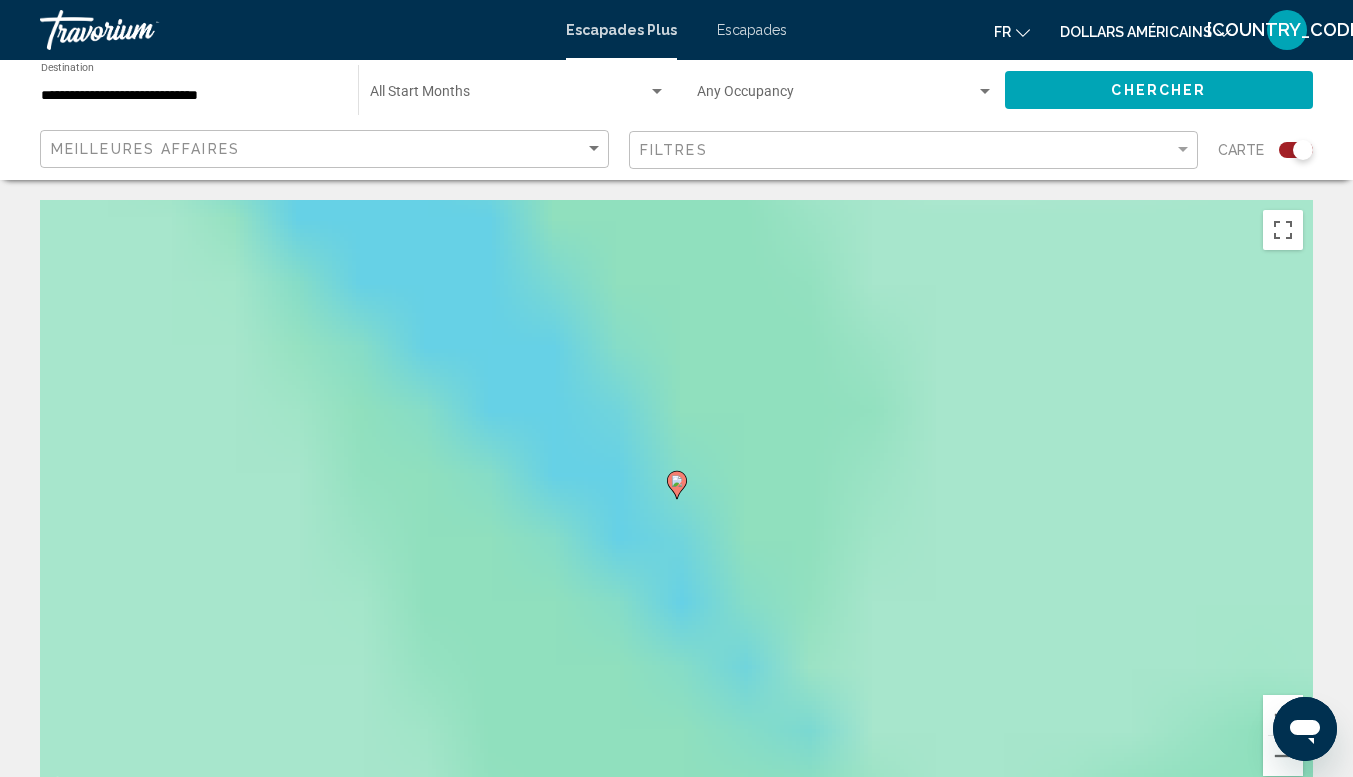 click on "Pour activer le glissement avec le clavier, appuyez sur Alt+Entrée. Une fois ce mode activé, utilisez les touches fléchées pour déplacer le repère. Pour valider le déplacement, appuyez sur Entrée. Pour annuler, appuyez sur Échap." at bounding box center (676, 500) 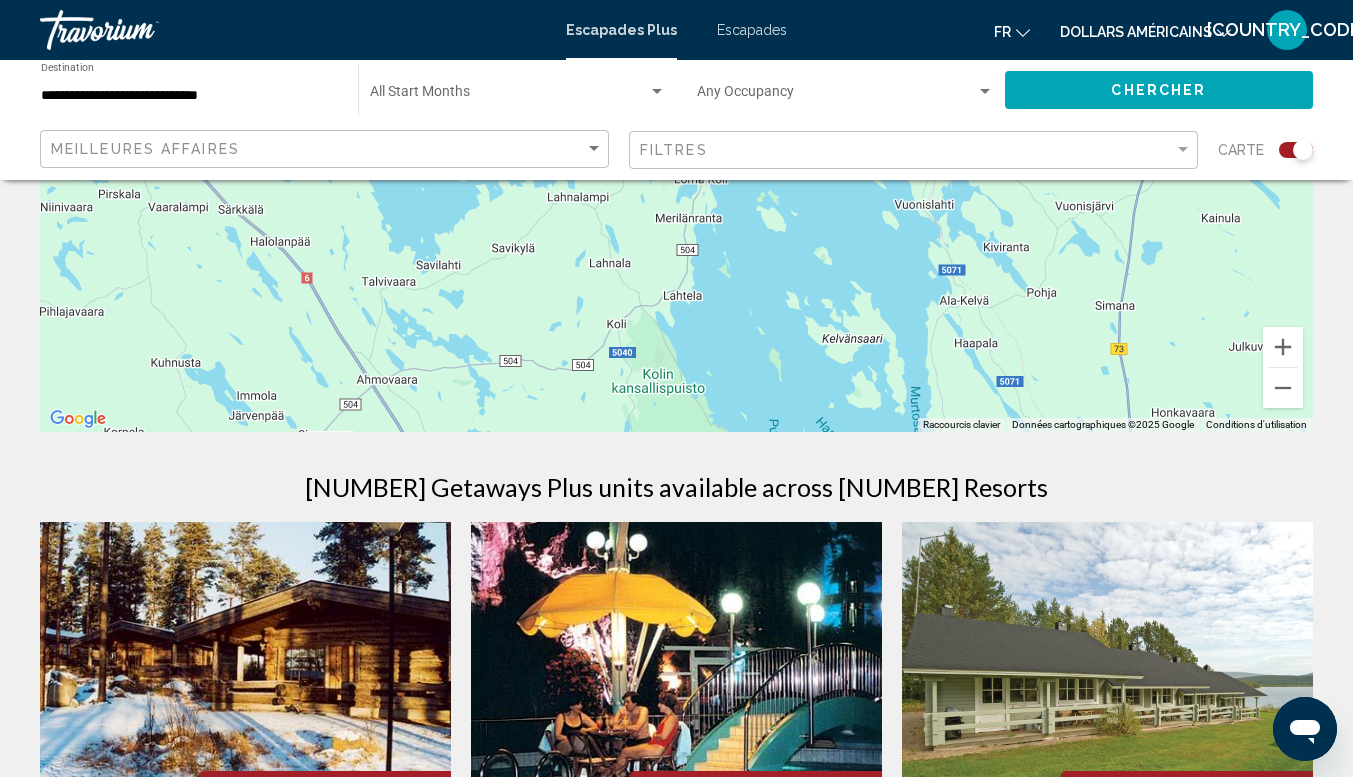 scroll, scrollTop: 400, scrollLeft: 0, axis: vertical 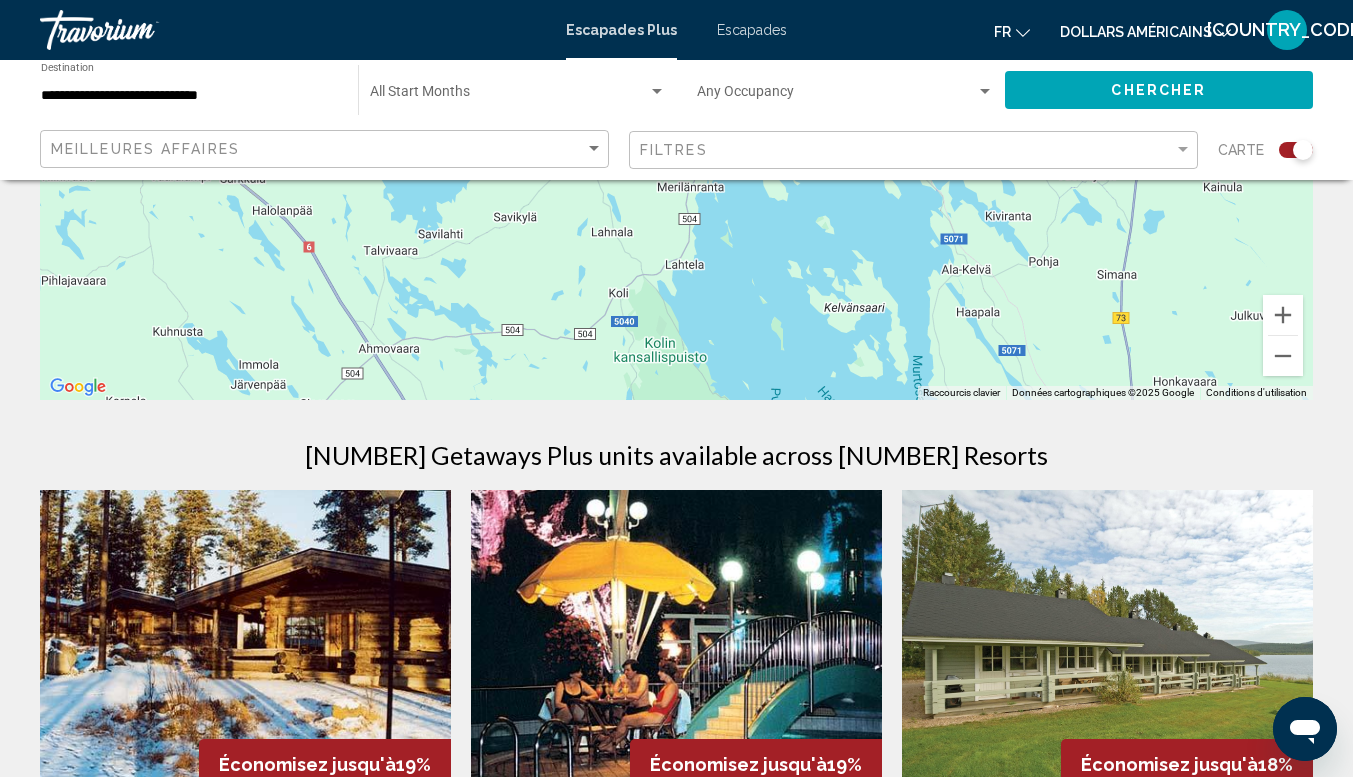 click on "Pour activer le glissement avec le clavier, appuyez sur Alt+Entrée. Une fois ce mode activé, utilisez les touches fléchées pour déplacer le repère. Pour valider le déplacement, appuyez sur Entrée. Pour annuler, appuyez sur Échap." at bounding box center (676, 100) 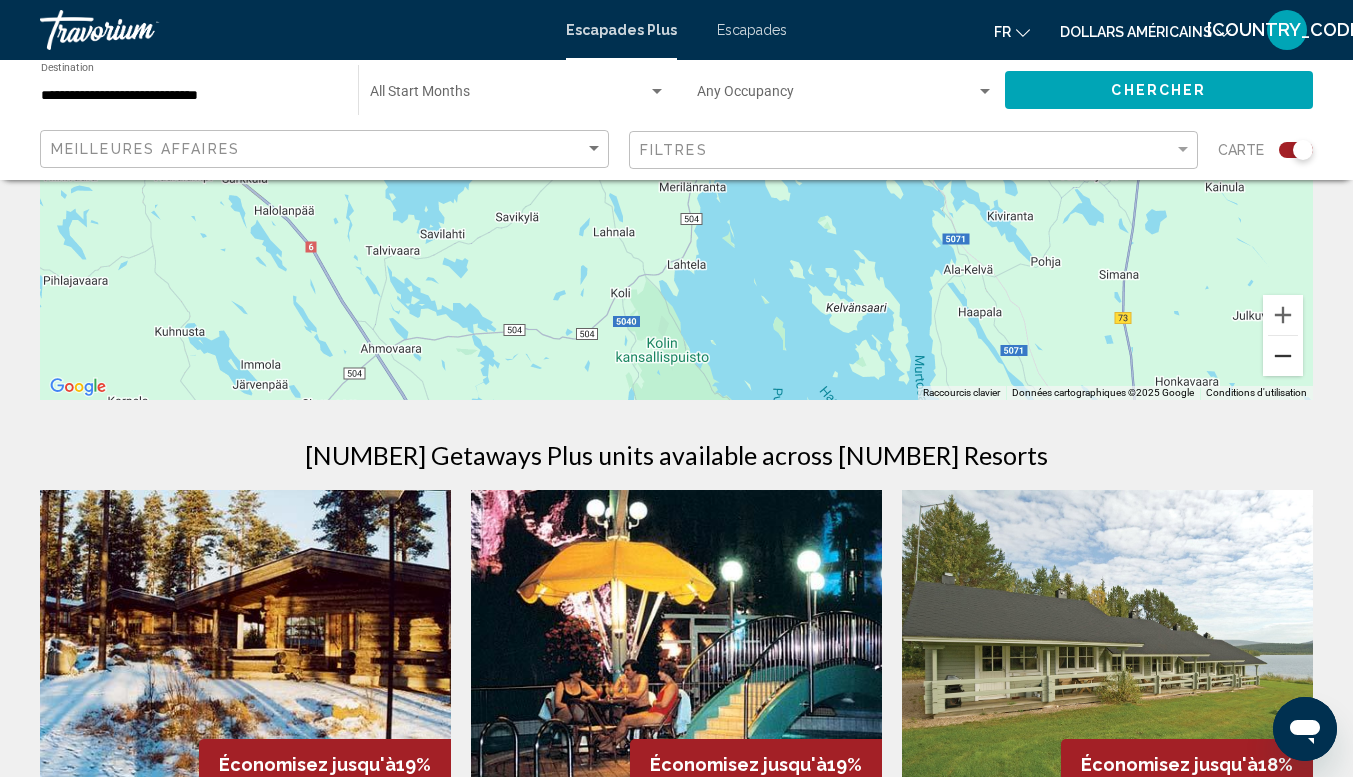 click at bounding box center [1283, 356] 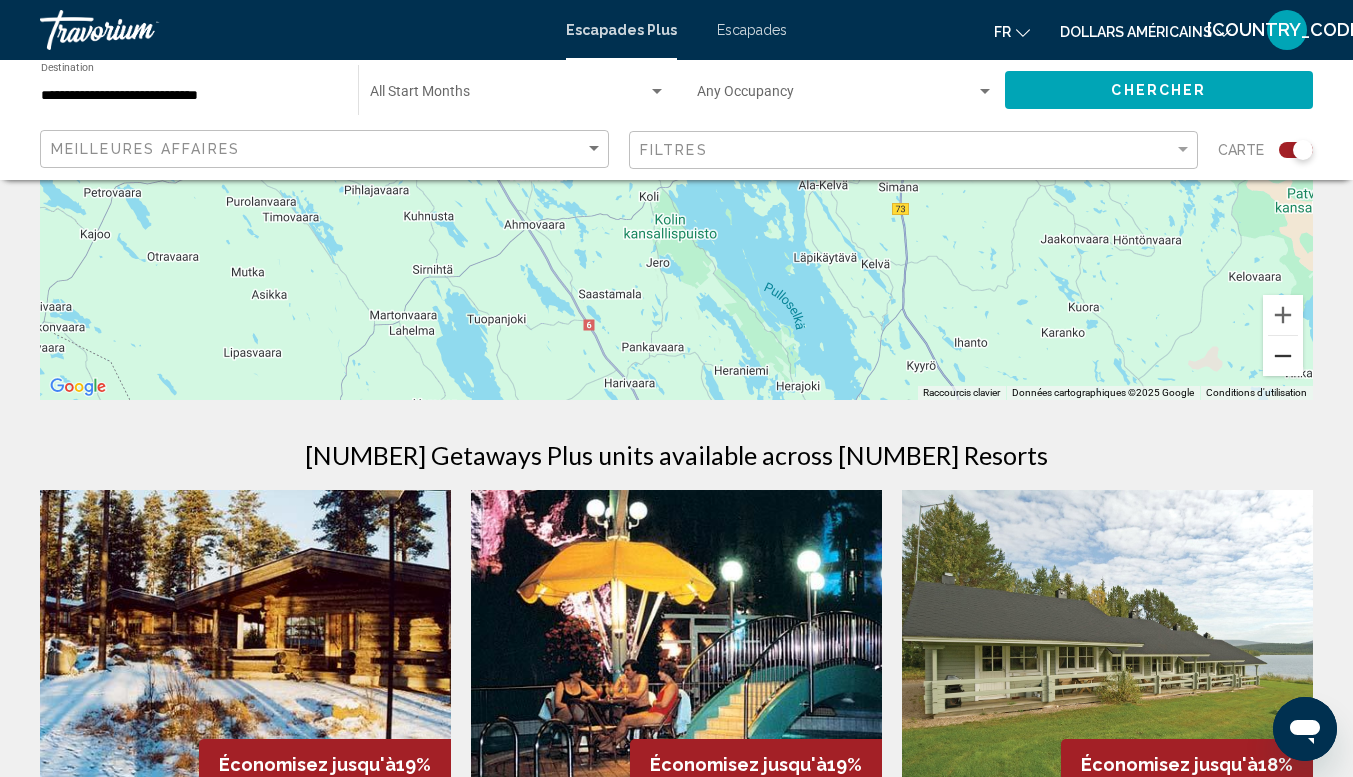 click at bounding box center [1283, 356] 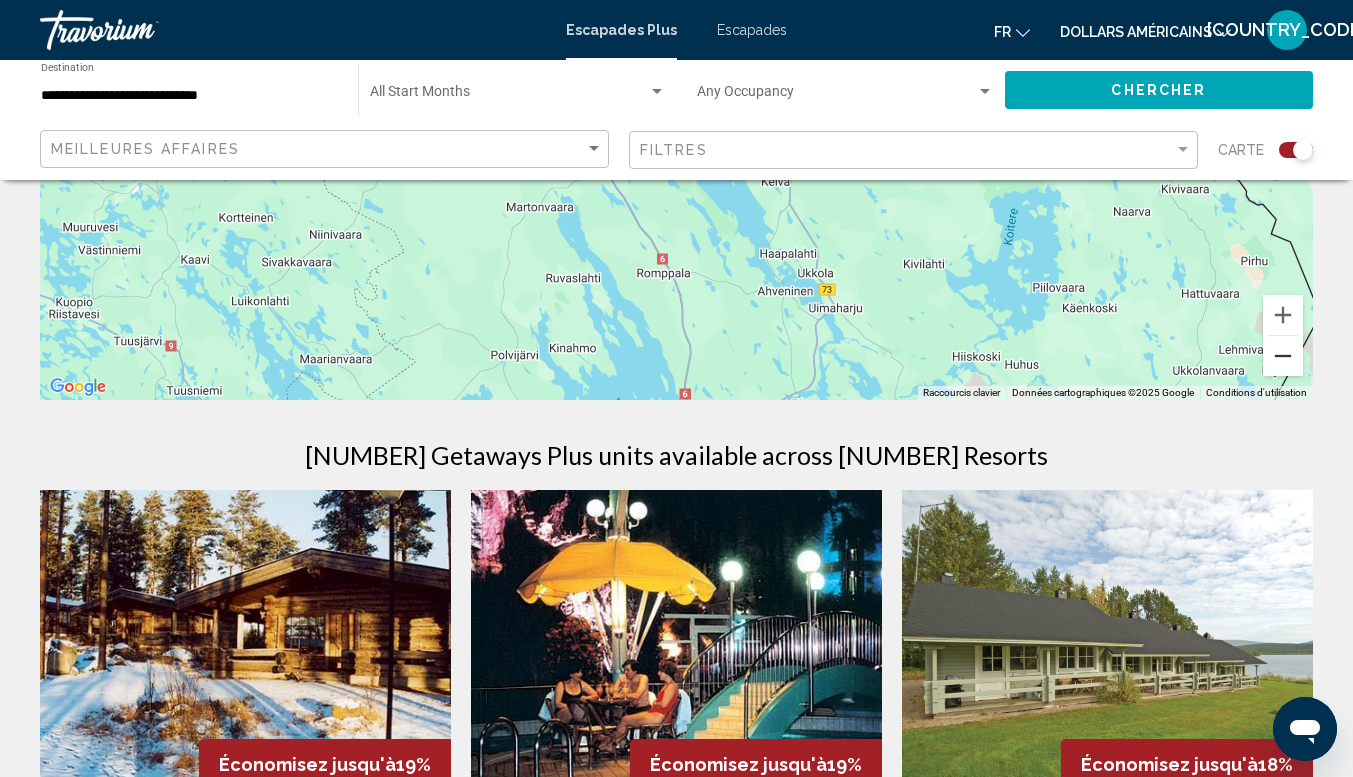 click at bounding box center [1283, 356] 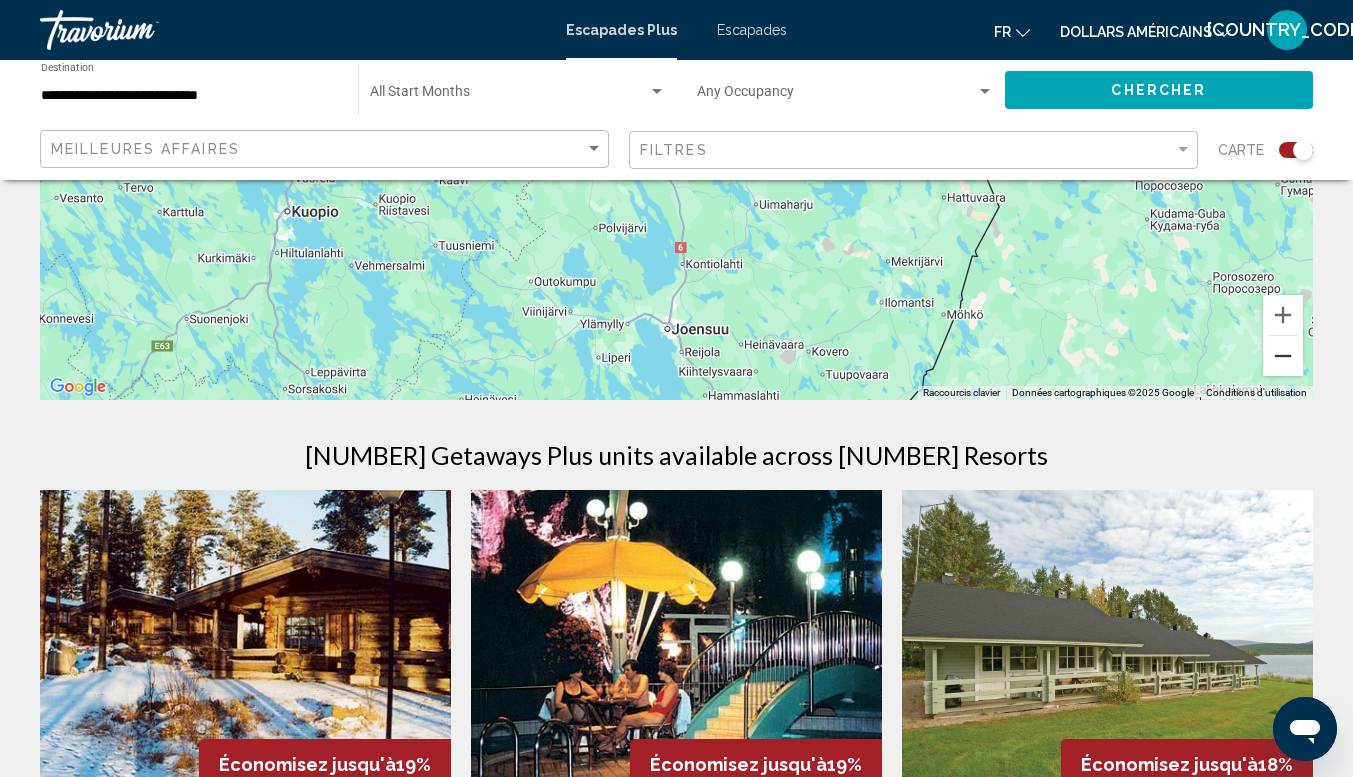 click at bounding box center [1283, 356] 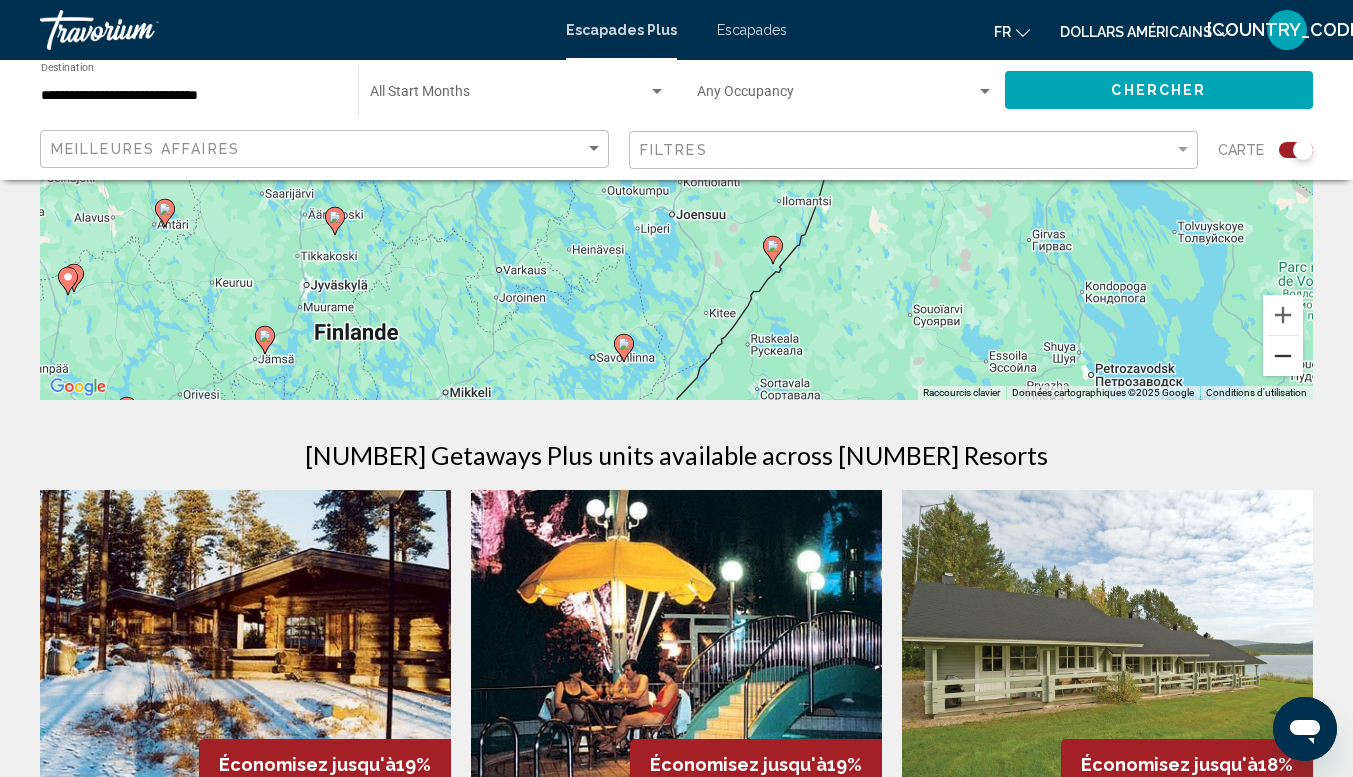 click at bounding box center (1283, 356) 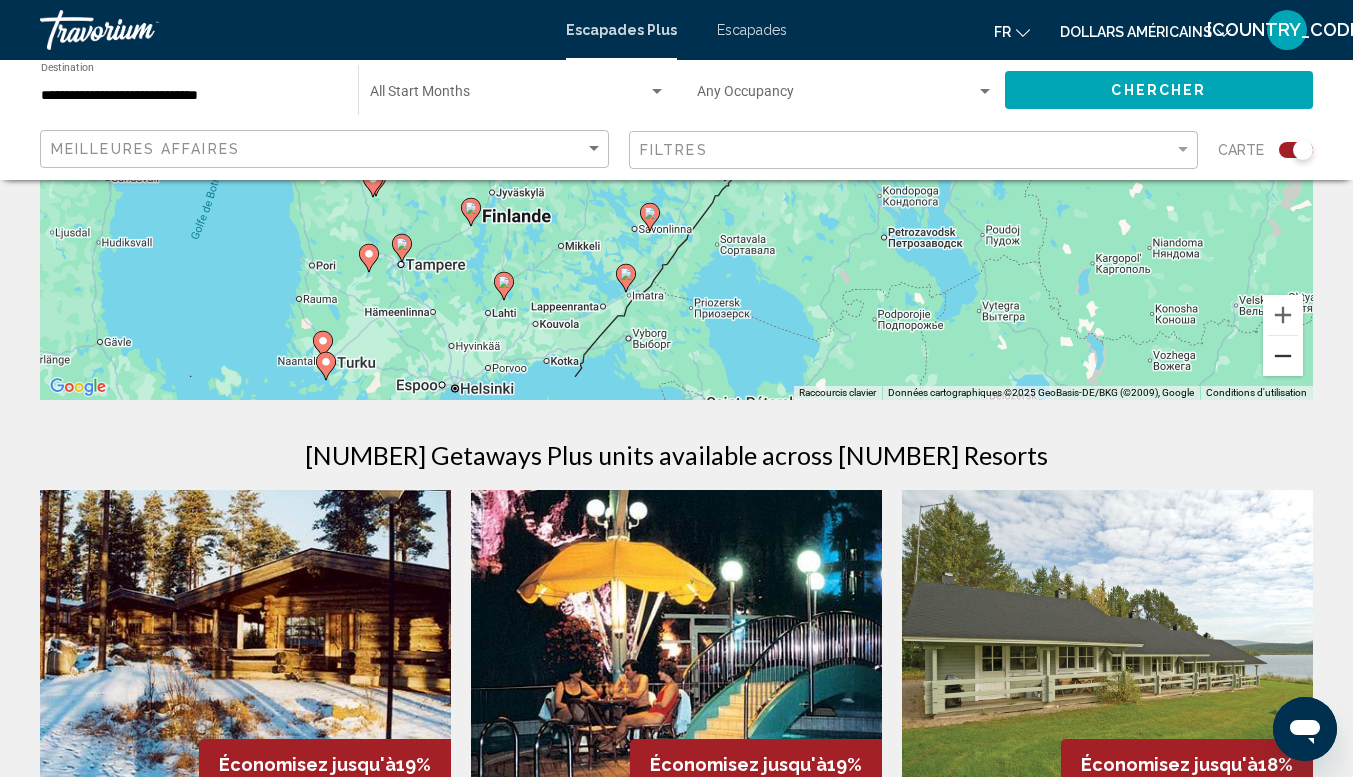click at bounding box center [1283, 356] 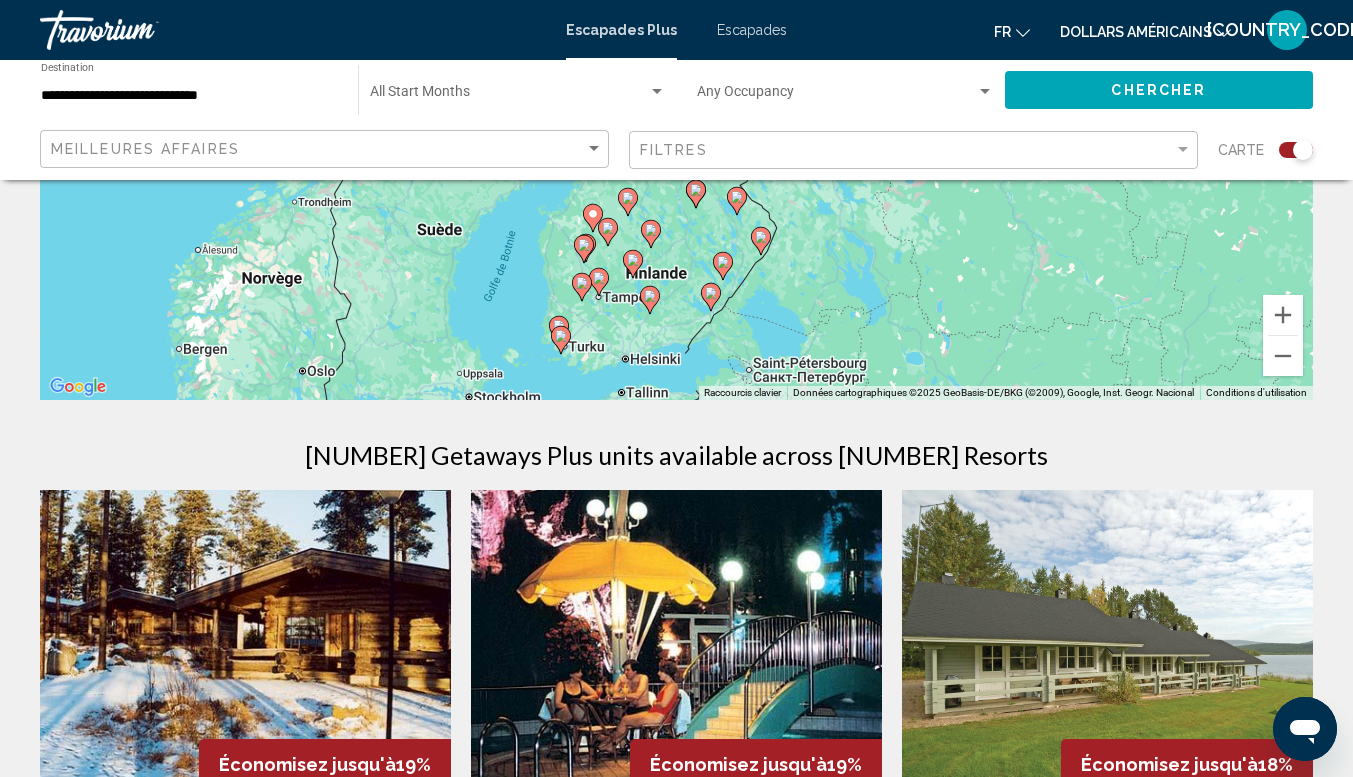drag, startPoint x: 716, startPoint y: 280, endPoint x: 771, endPoint y: 393, distance: 125.67418 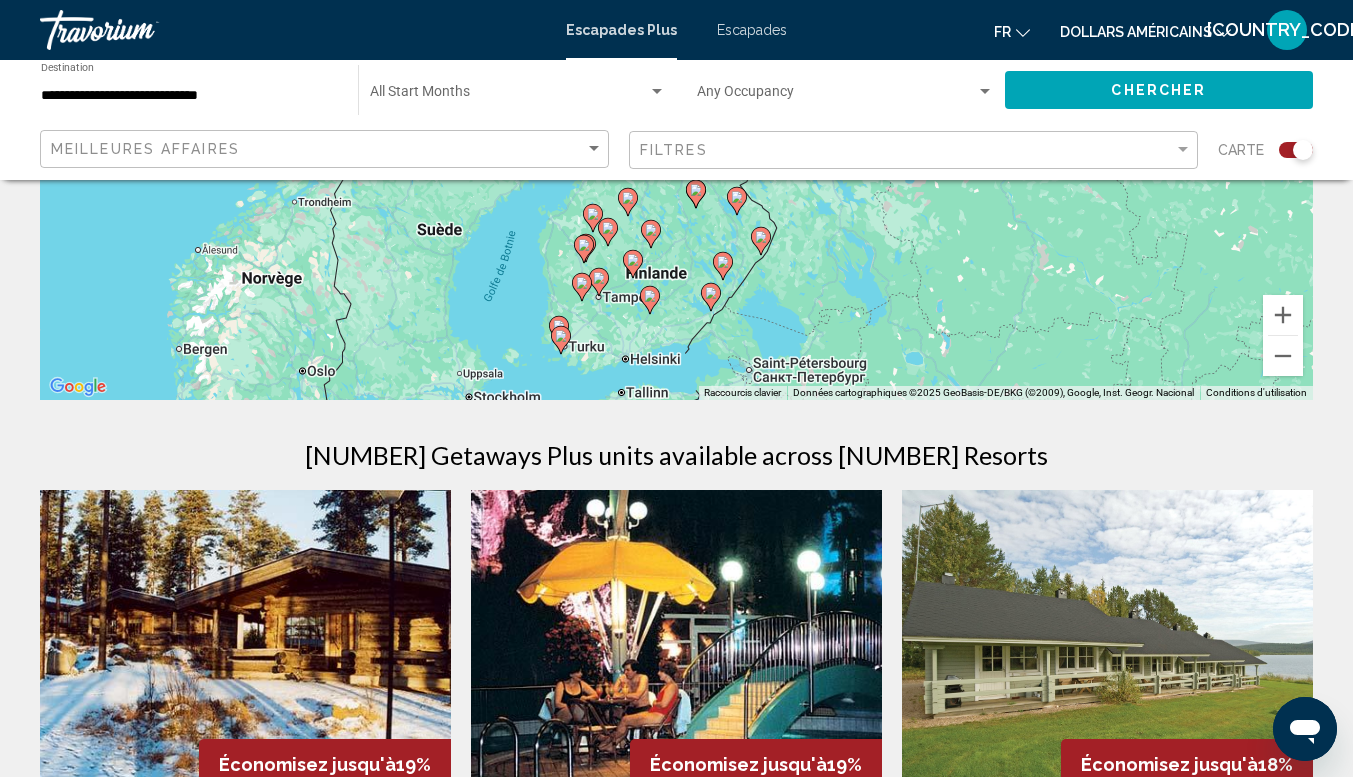 click on "Pour activer le glissement avec le clavier, appuyez sur Alt+Entrée. Une fois ce mode activé, utilisez les touches fléchées pour déplacer le repère. Pour valider le déplacement, appuyez sur Entrée. Pour annuler, appuyez sur Échap. Raccourcis clavier Données cartographiques Données cartographiques ©2025 GeoBasis-DE/BKG (©2009), Google, Inst. Geogr. Nacional Données cartographiques ©2025 GeoBasis-DE/BKG (©2009), Google, Inst. Geogr. Nacional 200 km  Cliquez pour basculer entre les unités métriques et impériales Conditions d'utilisation Signaler une erreur cartographique" at bounding box center (676, 100) 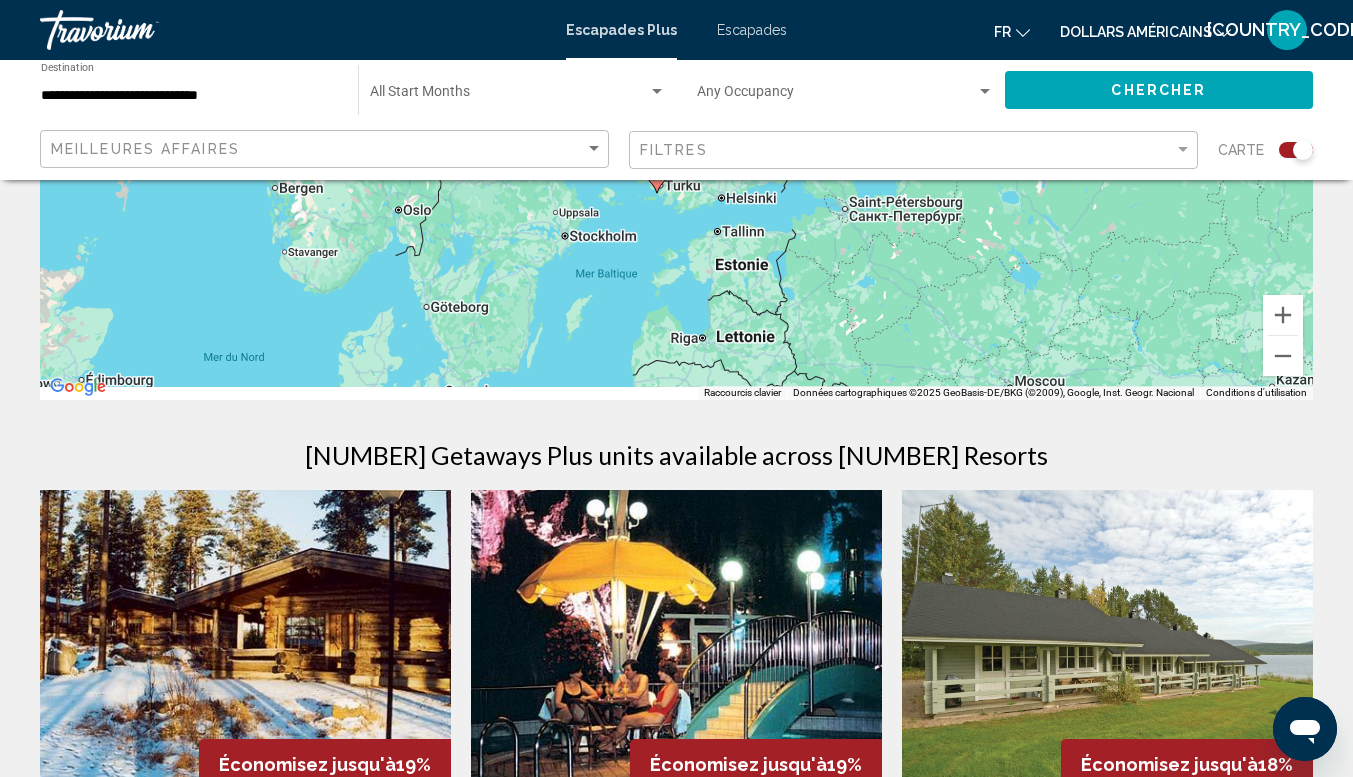drag, startPoint x: 827, startPoint y: 299, endPoint x: 923, endPoint y: 128, distance: 196.10457 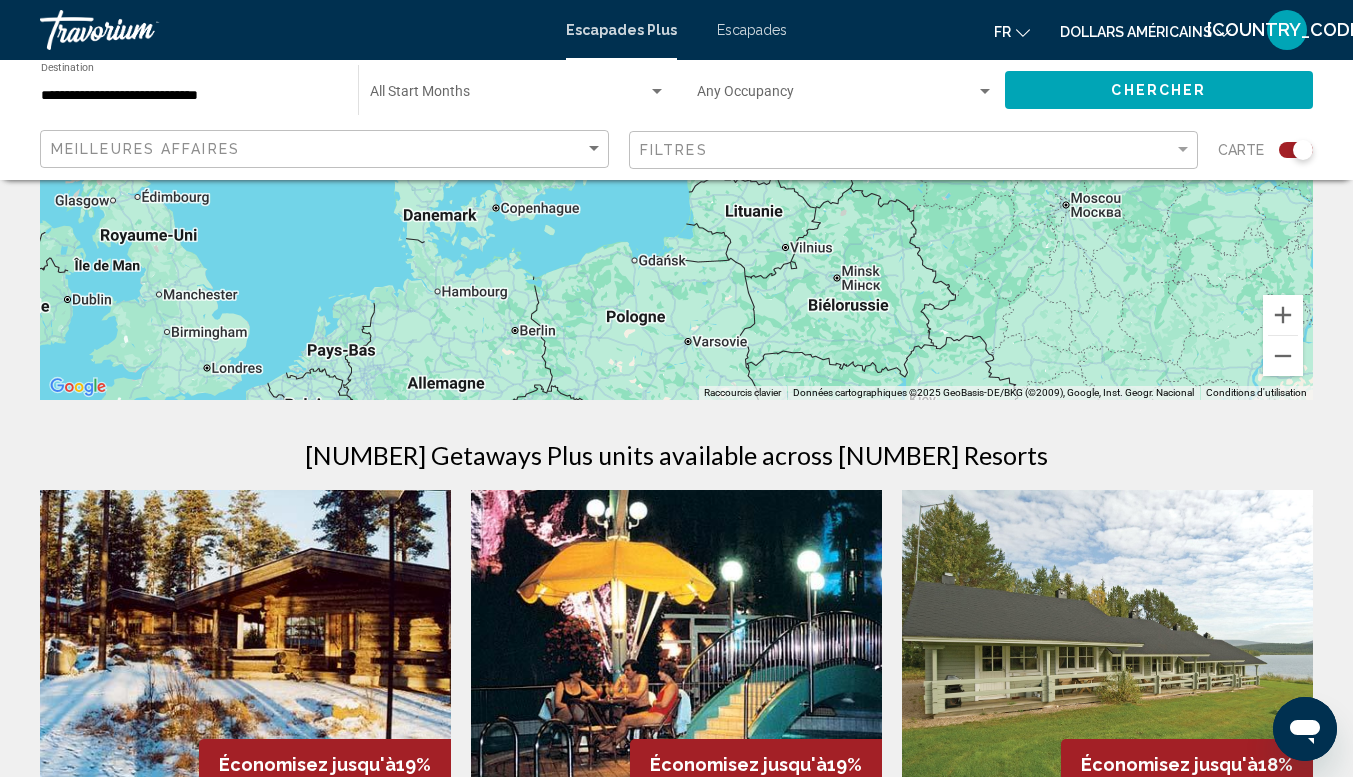 drag, startPoint x: 882, startPoint y: 297, endPoint x: 946, endPoint y: 104, distance: 203.3347 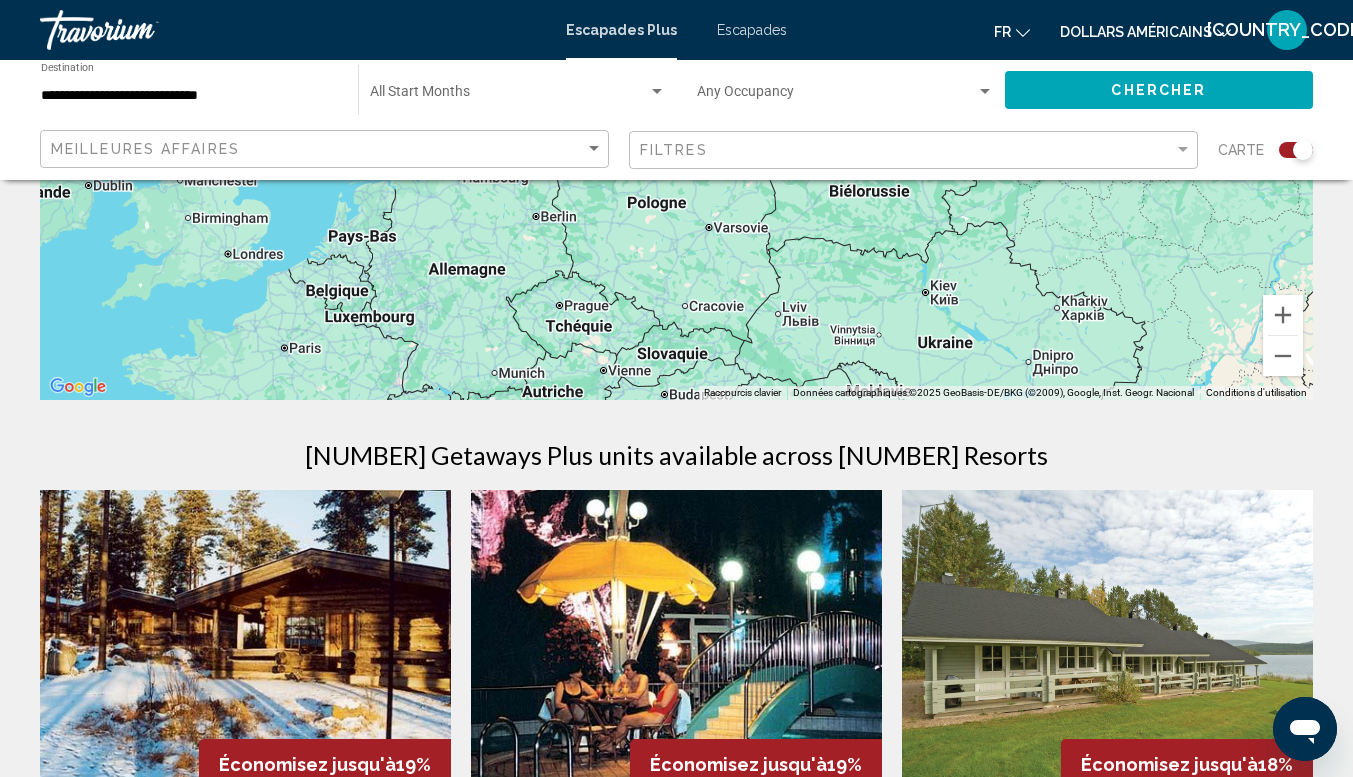 drag, startPoint x: 810, startPoint y: 360, endPoint x: 847, endPoint y: 172, distance: 191.60637 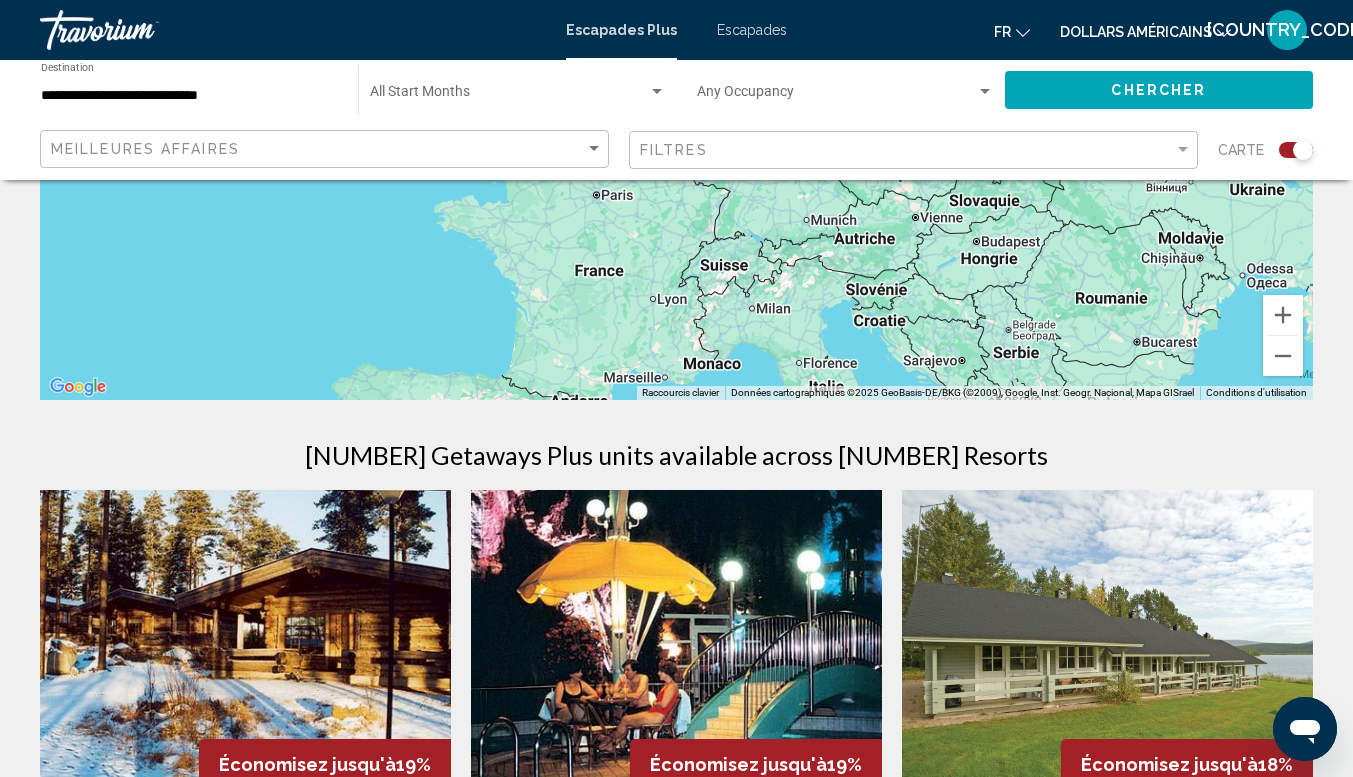 drag, startPoint x: 607, startPoint y: 318, endPoint x: 889, endPoint y: 373, distance: 287.31342 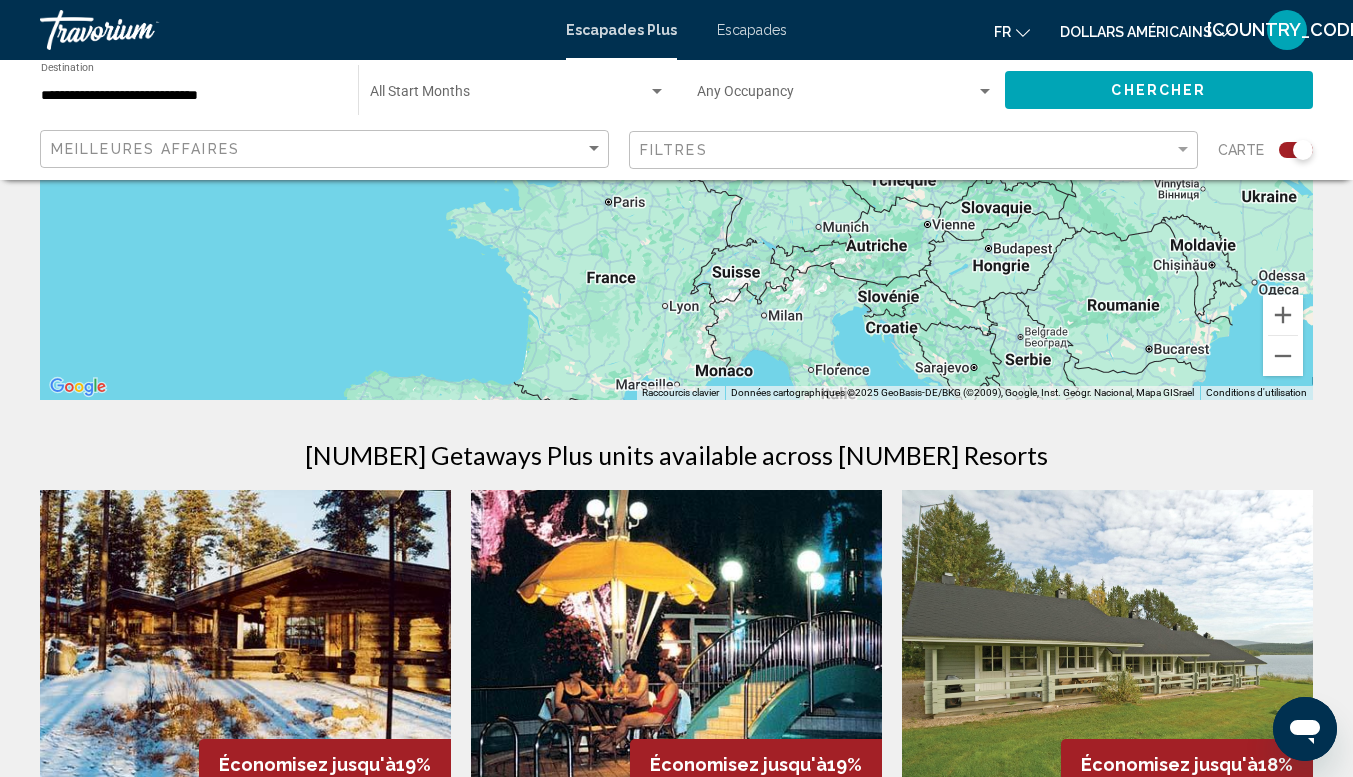 click on "**********" 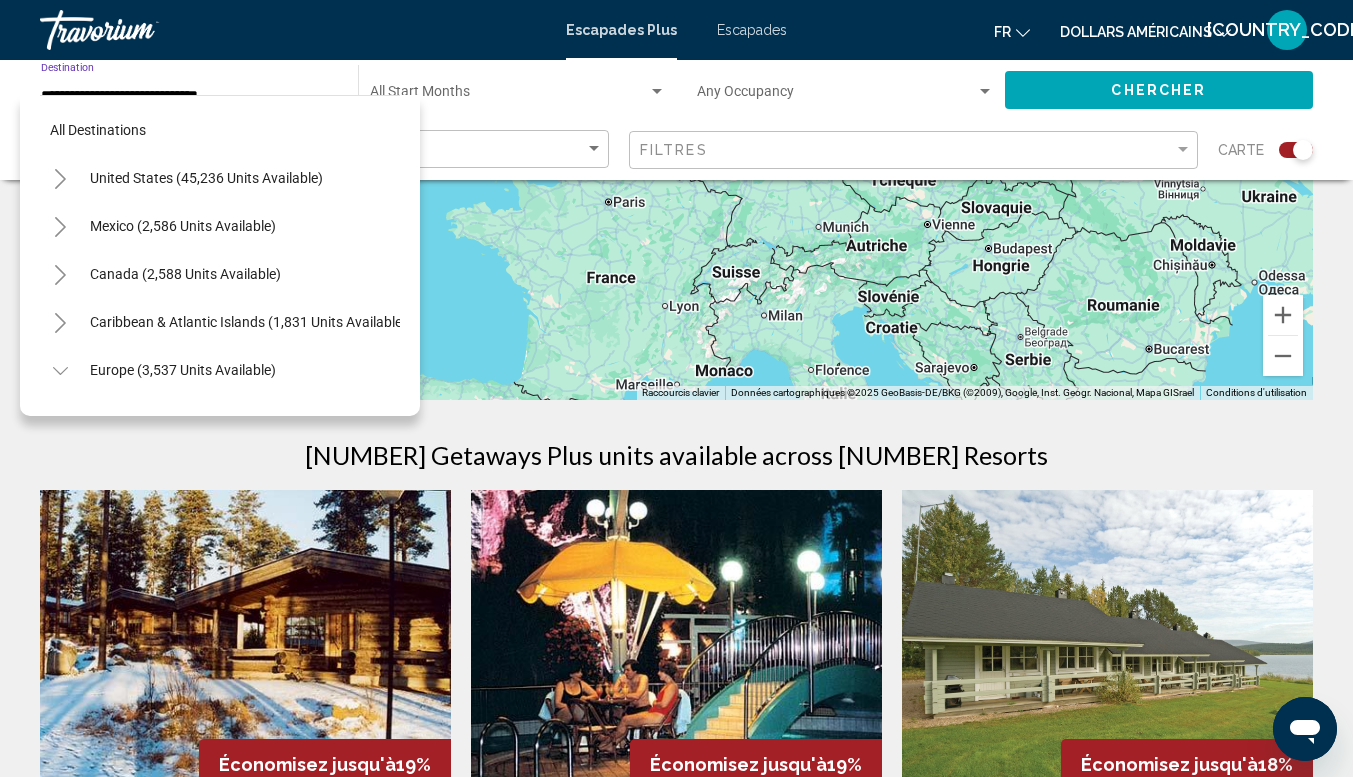 scroll, scrollTop: 366, scrollLeft: 0, axis: vertical 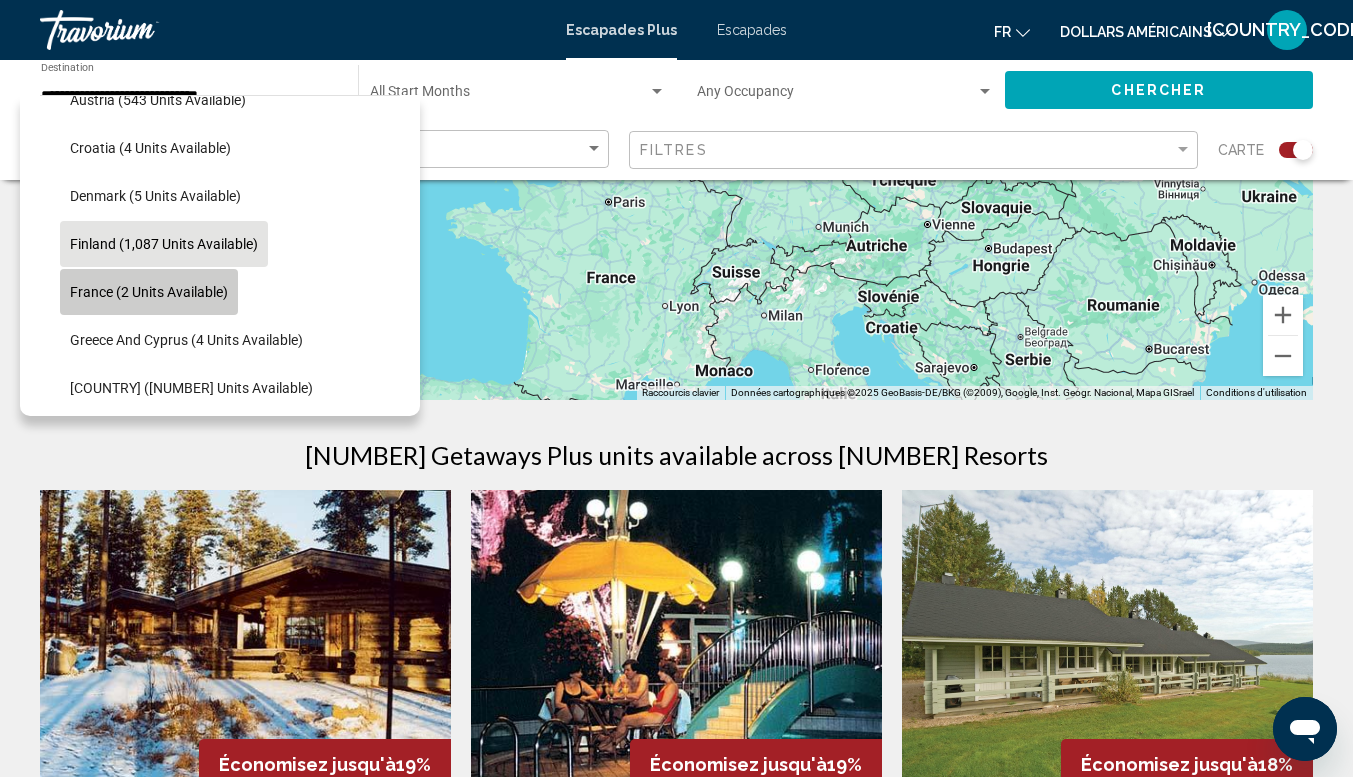 click on "France (2 units available)" 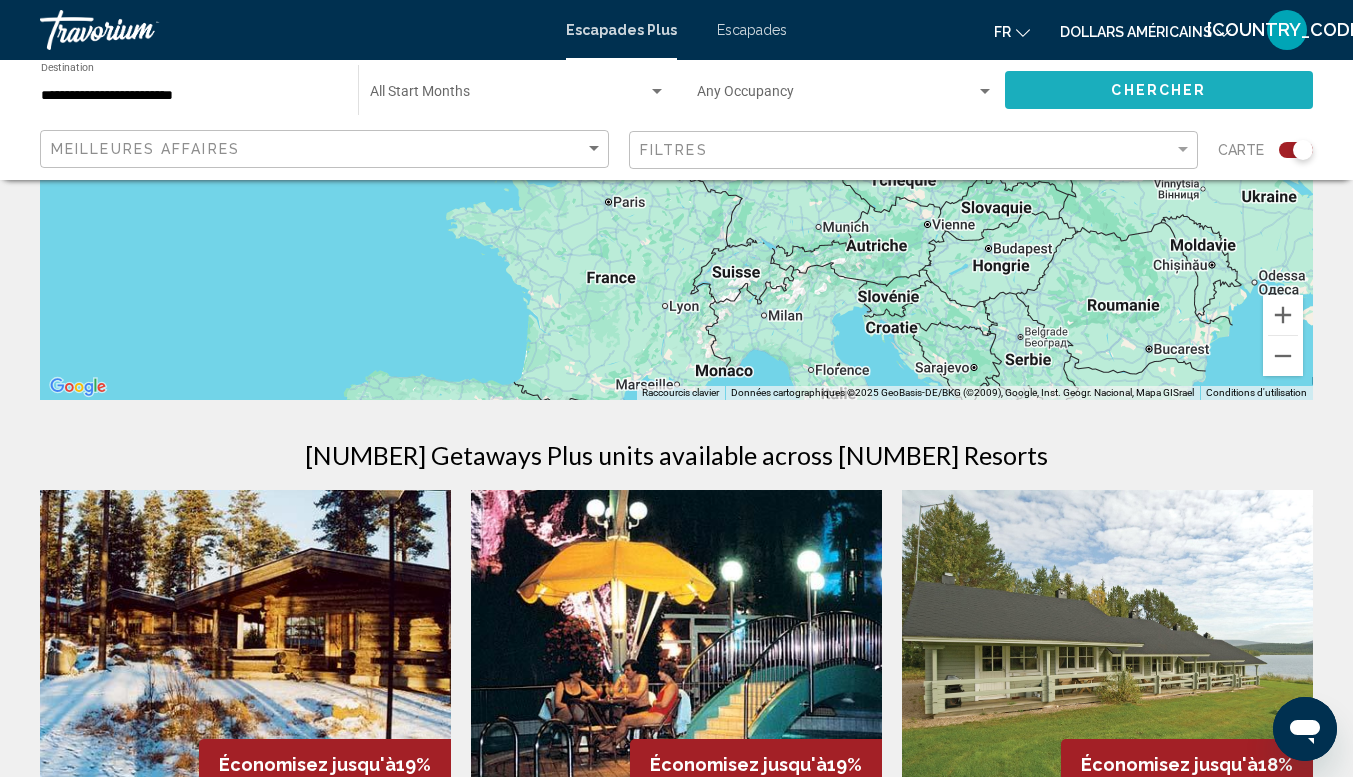 click on "Chercher" 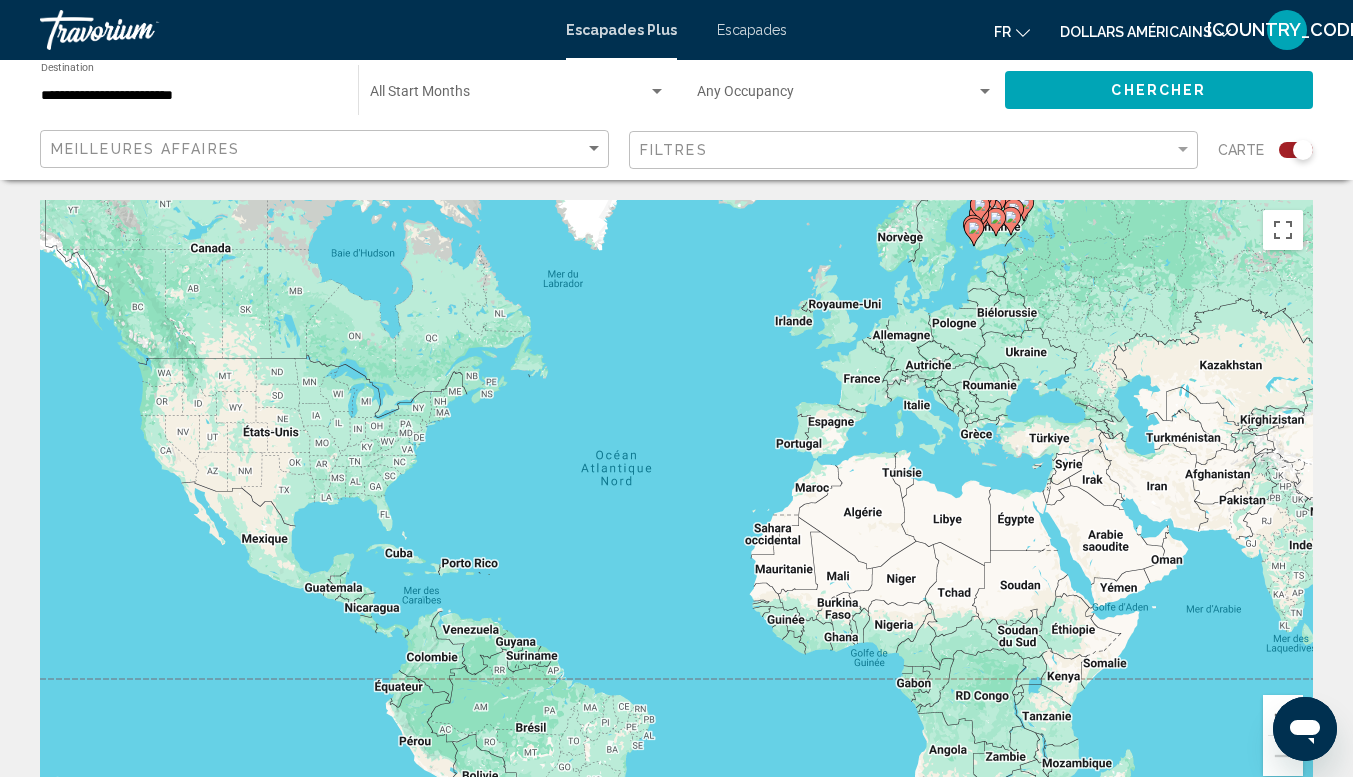 click on "Pour activer le glissement avec le clavier, appuyez sur Alt+Entrée. Une fois ce mode activé, utilisez les touches fléchées pour déplacer le repère. Pour valider le déplacement, appuyez sur Entrée. Pour annuler, appuyez sur Échap." at bounding box center [676, 500] 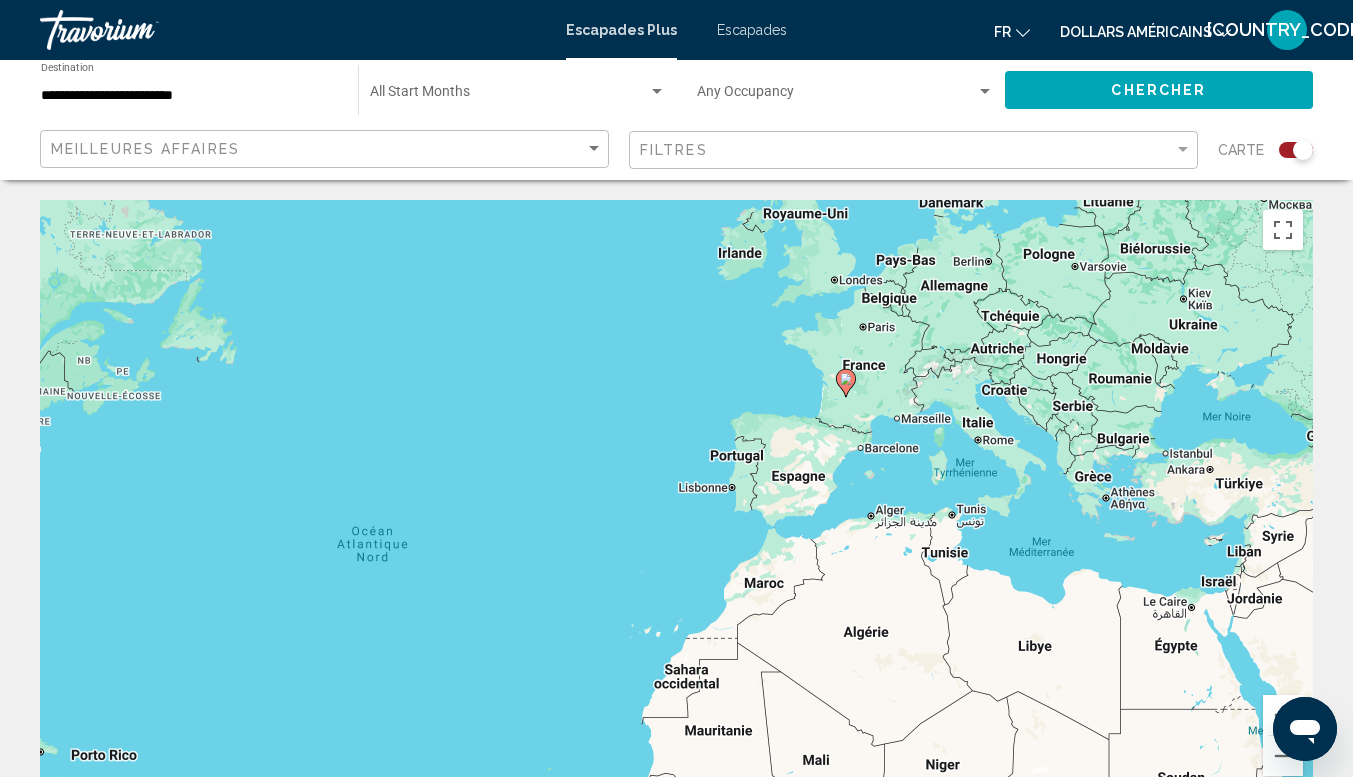 click on "Pour activer le glissement avec le clavier, appuyez sur Alt+Entrée. Une fois ce mode activé, utilisez les touches fléchées pour déplacer le repère. Pour valider le déplacement, appuyez sur Entrée. Pour annuler, appuyez sur Échap." at bounding box center [676, 500] 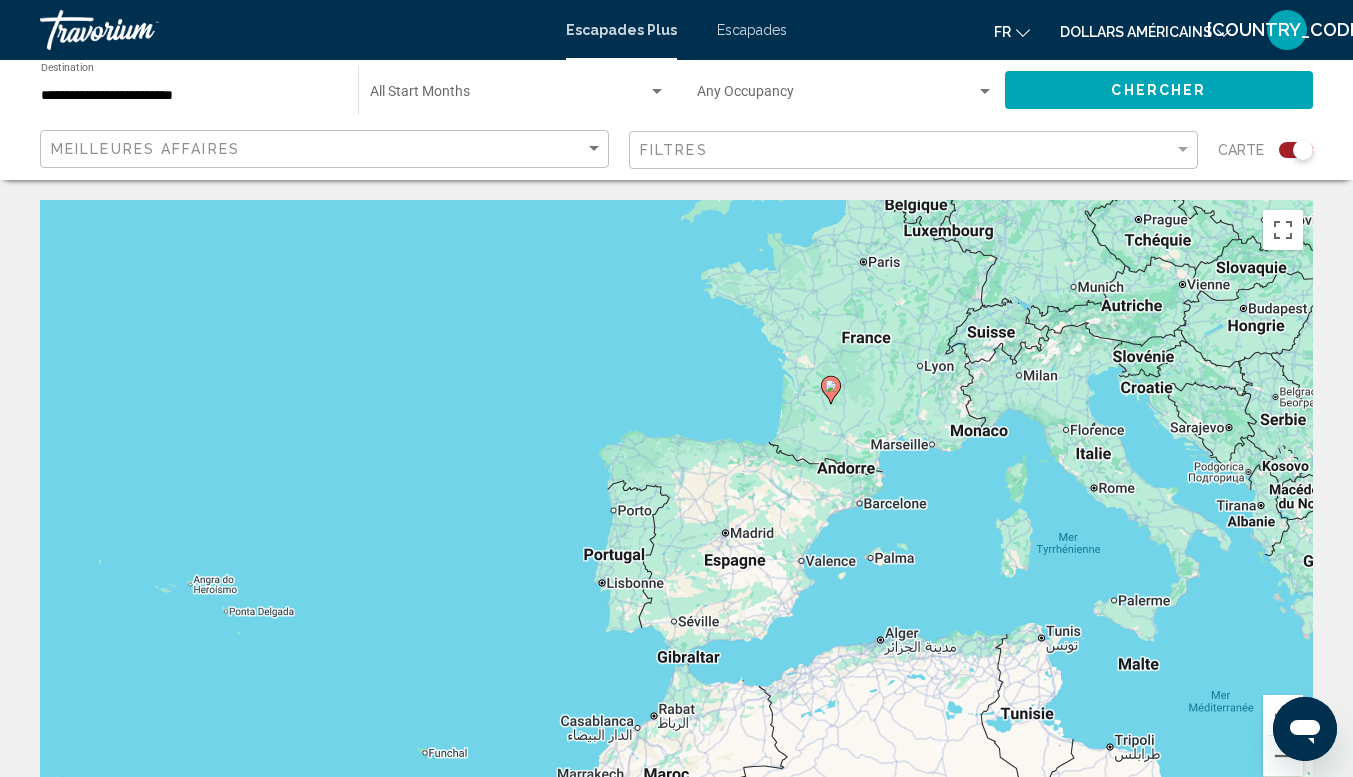 click on "Pour activer le glissement avec le clavier, appuyez sur Alt+Entrée. Une fois ce mode activé, utilisez les touches fléchées pour déplacer le repère. Pour valider le déplacement, appuyez sur Entrée. Pour annuler, appuyez sur Échap." at bounding box center (676, 500) 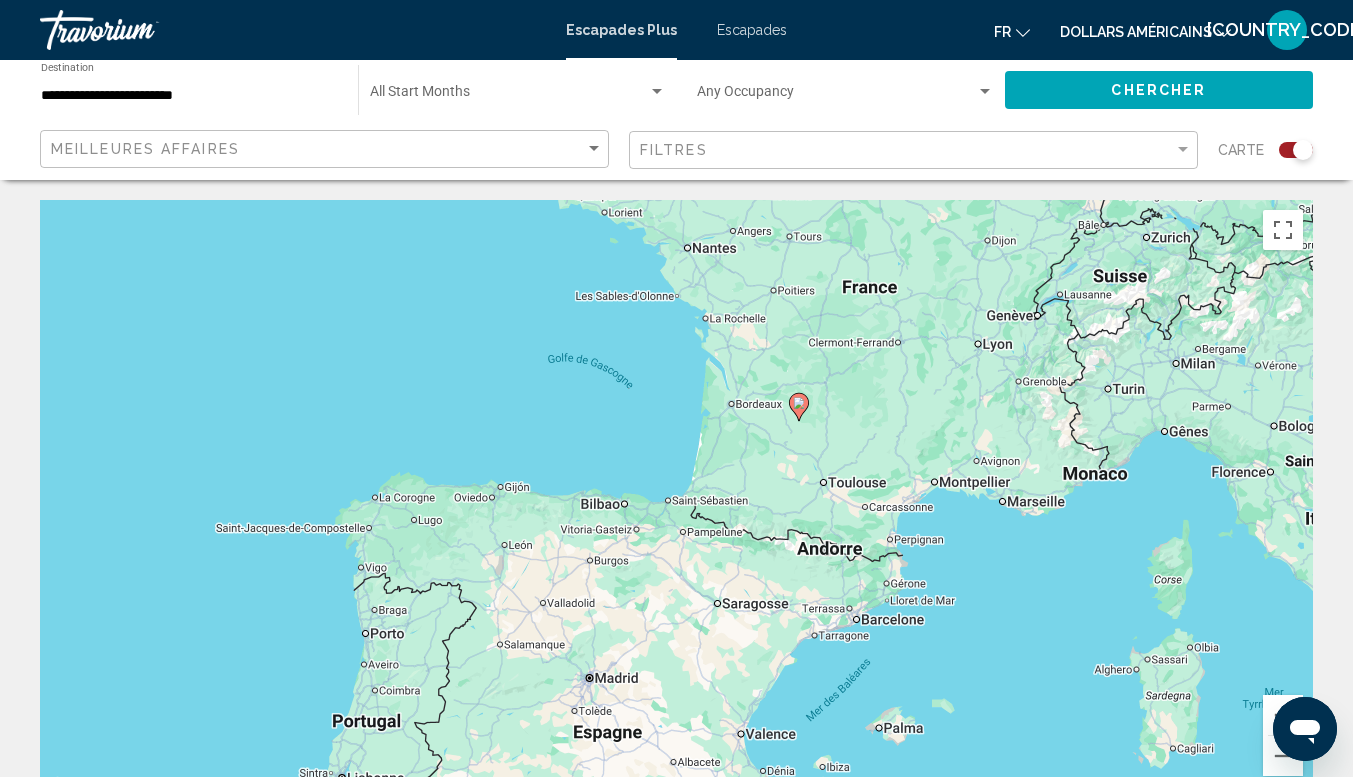 click on "Pour activer le glissement avec le clavier, appuyez sur Alt+Entrée. Une fois ce mode activé, utilisez les touches fléchées pour déplacer le repère. Pour valider le déplacement, appuyez sur Entrée. Pour annuler, appuyez sur Échap." at bounding box center (676, 500) 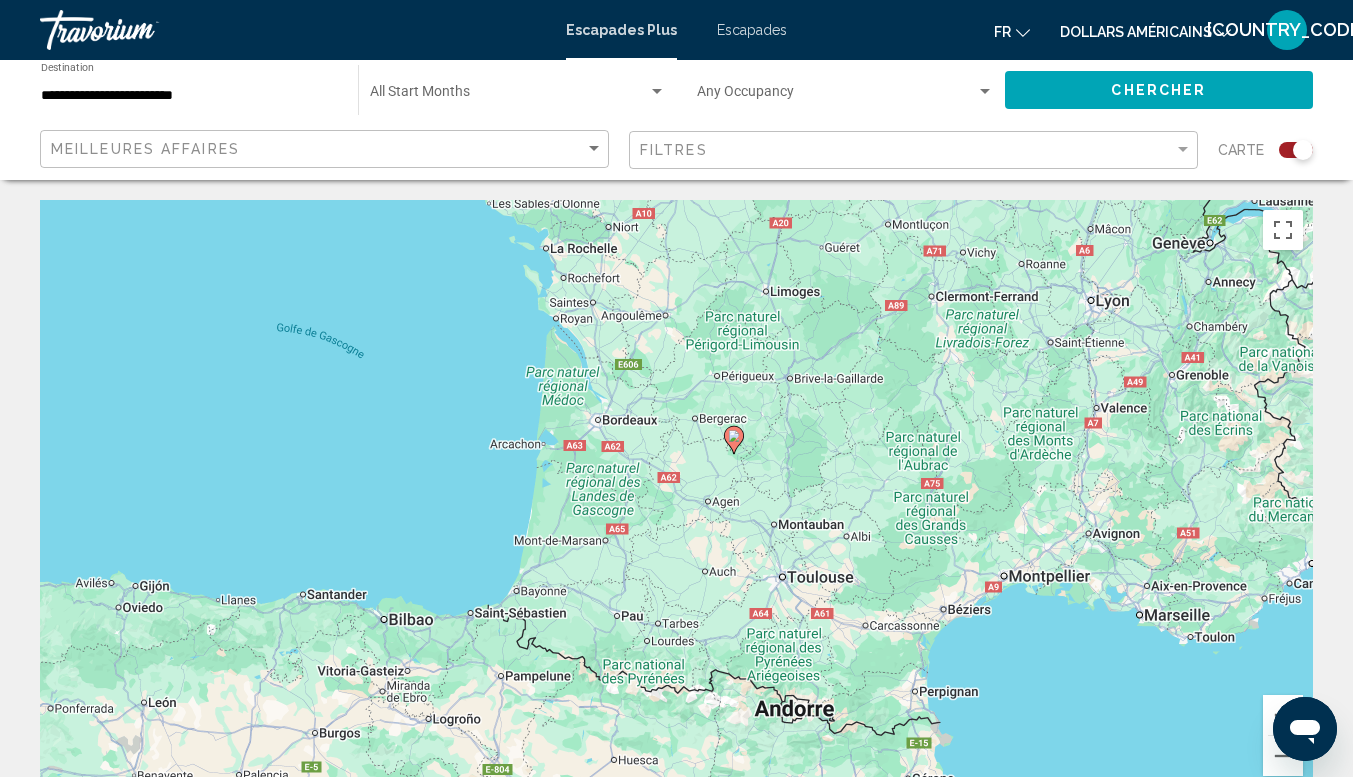 click on "Pour activer le glissement avec le clavier, appuyez sur Alt+Entrée. Une fois ce mode activé, utilisez les touches fléchées pour déplacer le repère. Pour valider le déplacement, appuyez sur Entrée. Pour annuler, appuyez sur Échap." at bounding box center [676, 500] 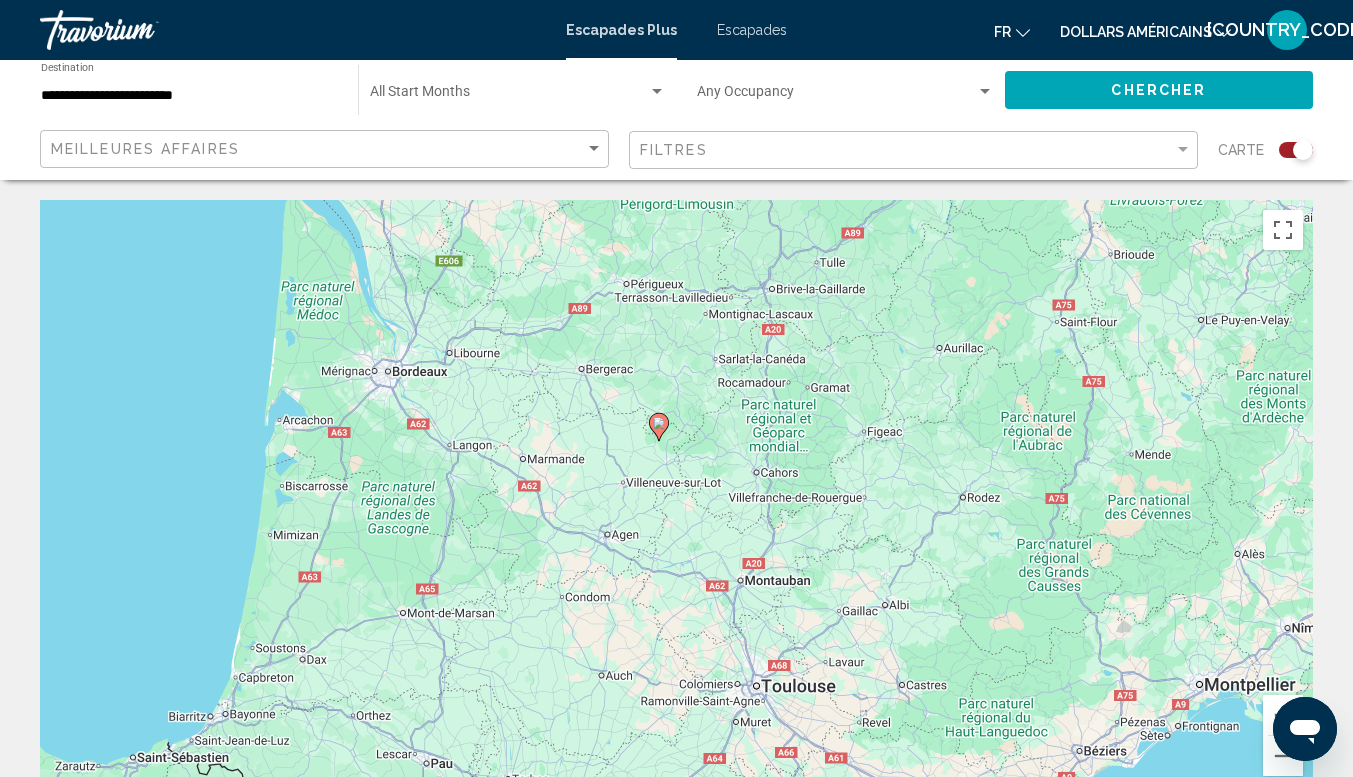 click on "Pour activer le glissement avec le clavier, appuyez sur Alt+Entrée. Une fois ce mode activé, utilisez les touches fléchées pour déplacer le repère. Pour valider le déplacement, appuyez sur Entrée. Pour annuler, appuyez sur Échap." at bounding box center (676, 500) 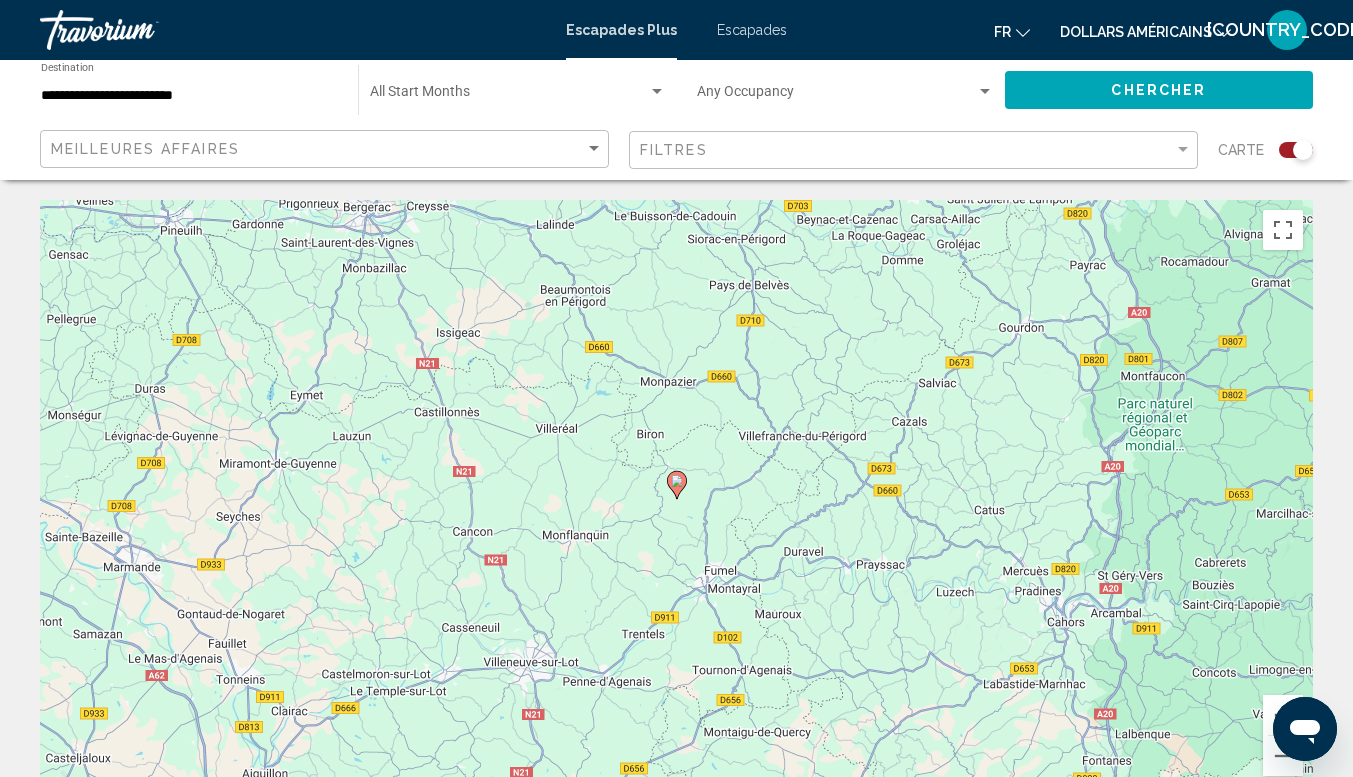 click 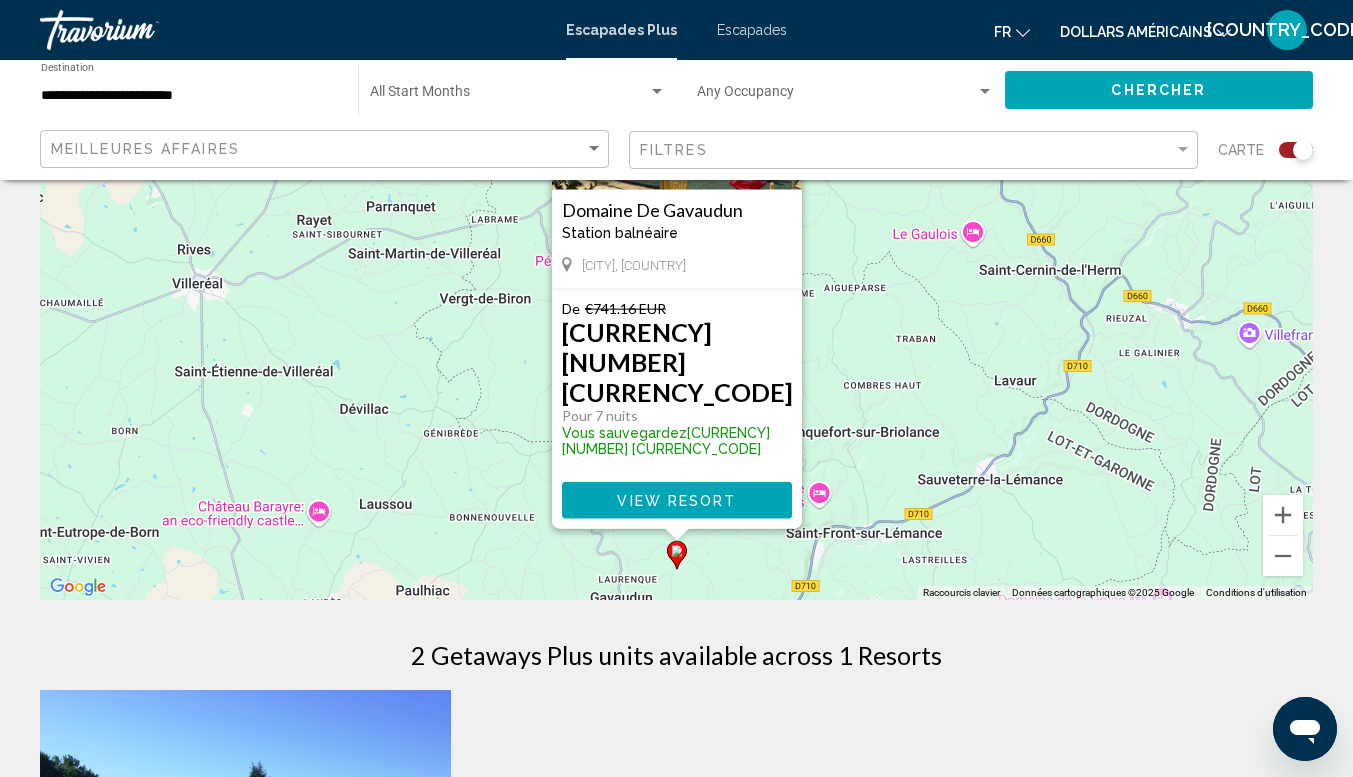scroll, scrollTop: 0, scrollLeft: 0, axis: both 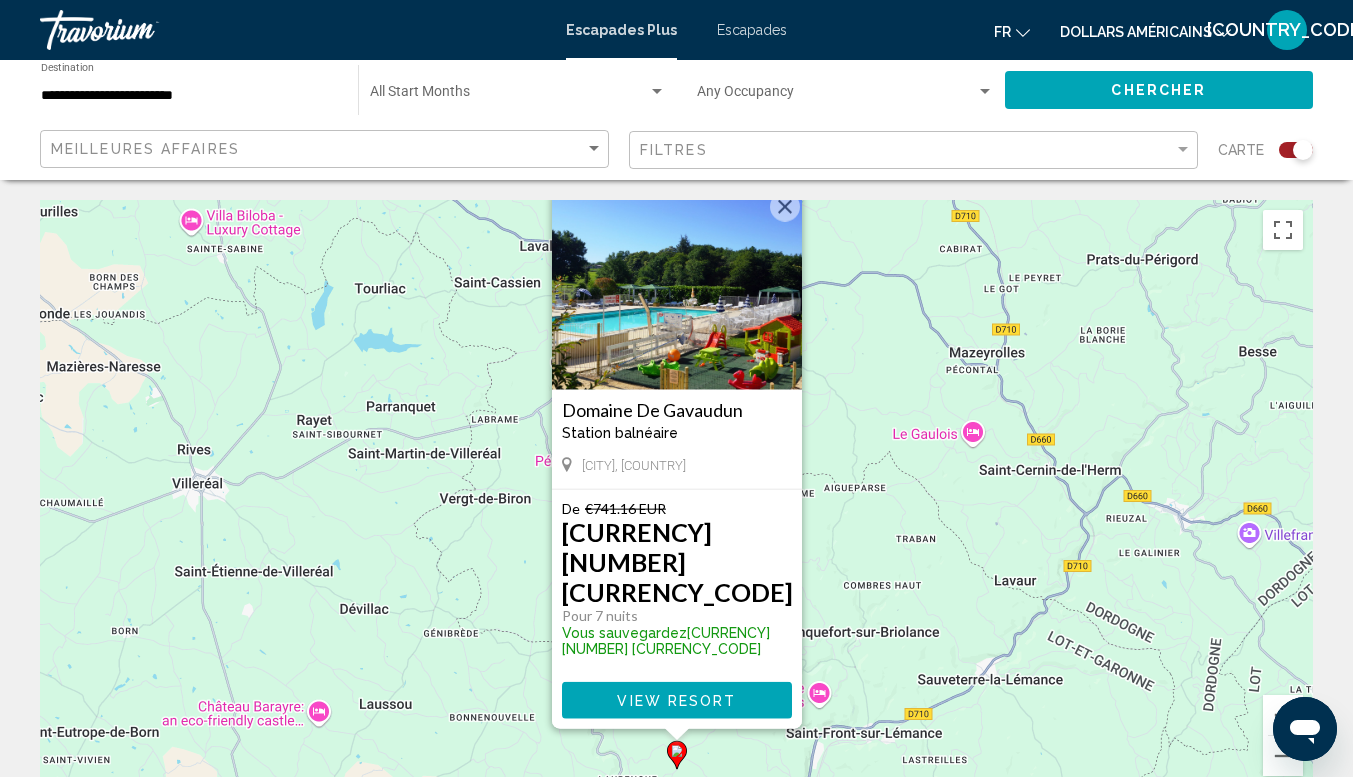 click at bounding box center (785, 207) 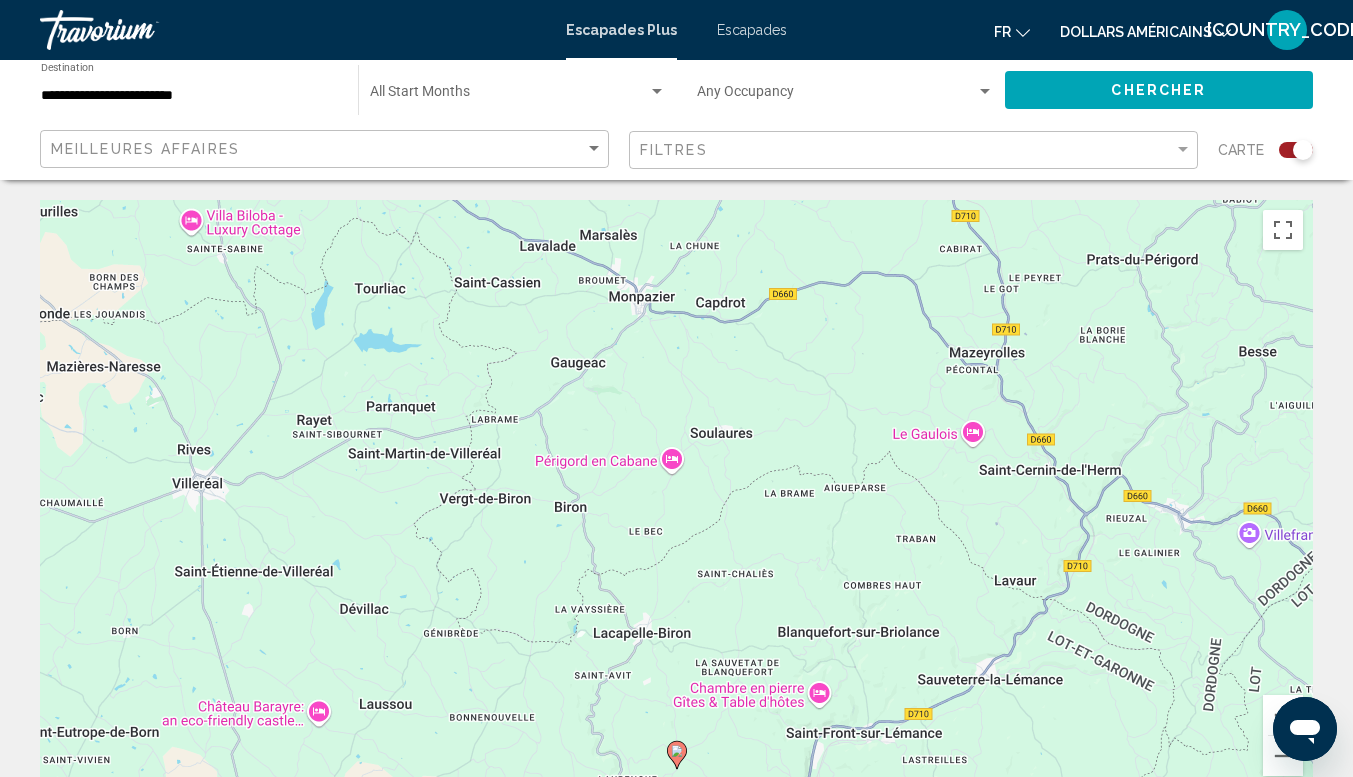 click on "**********" at bounding box center [189, 96] 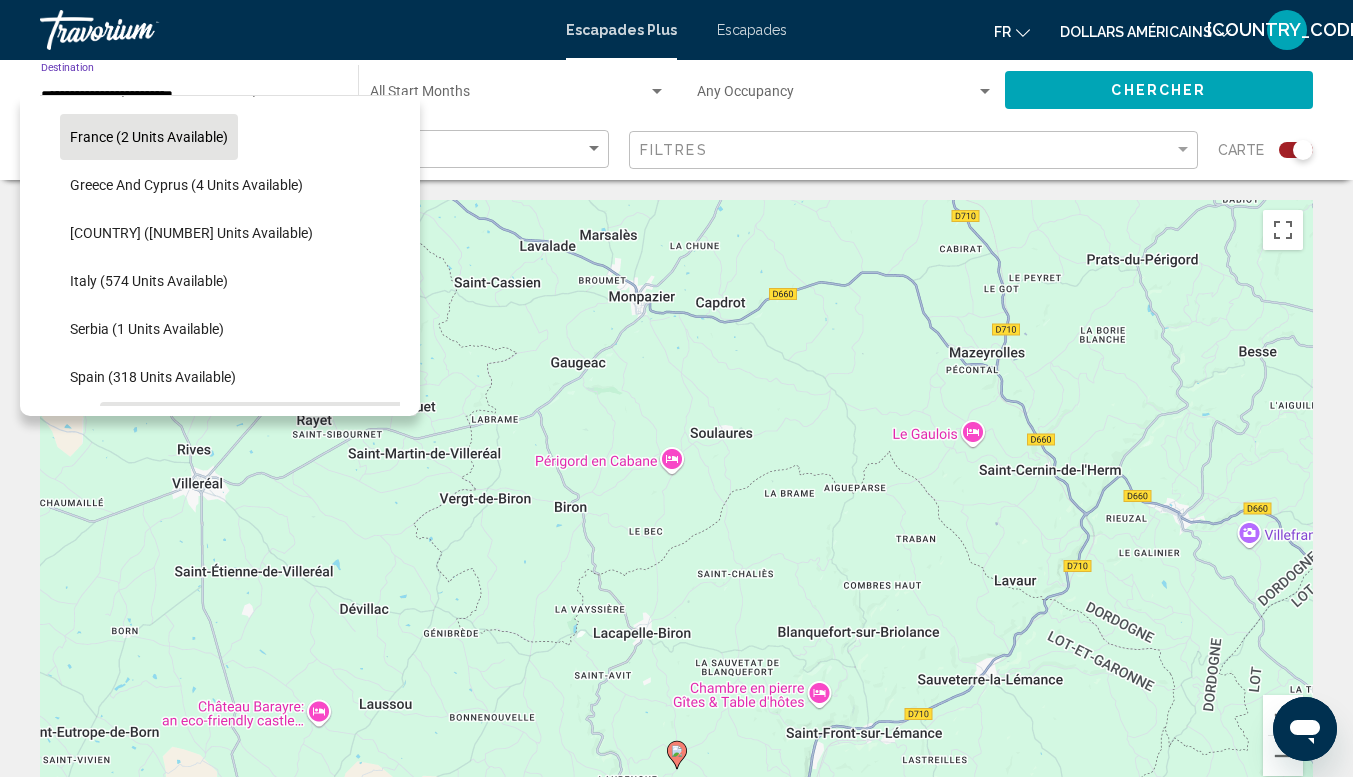 scroll, scrollTop: 614, scrollLeft: 0, axis: vertical 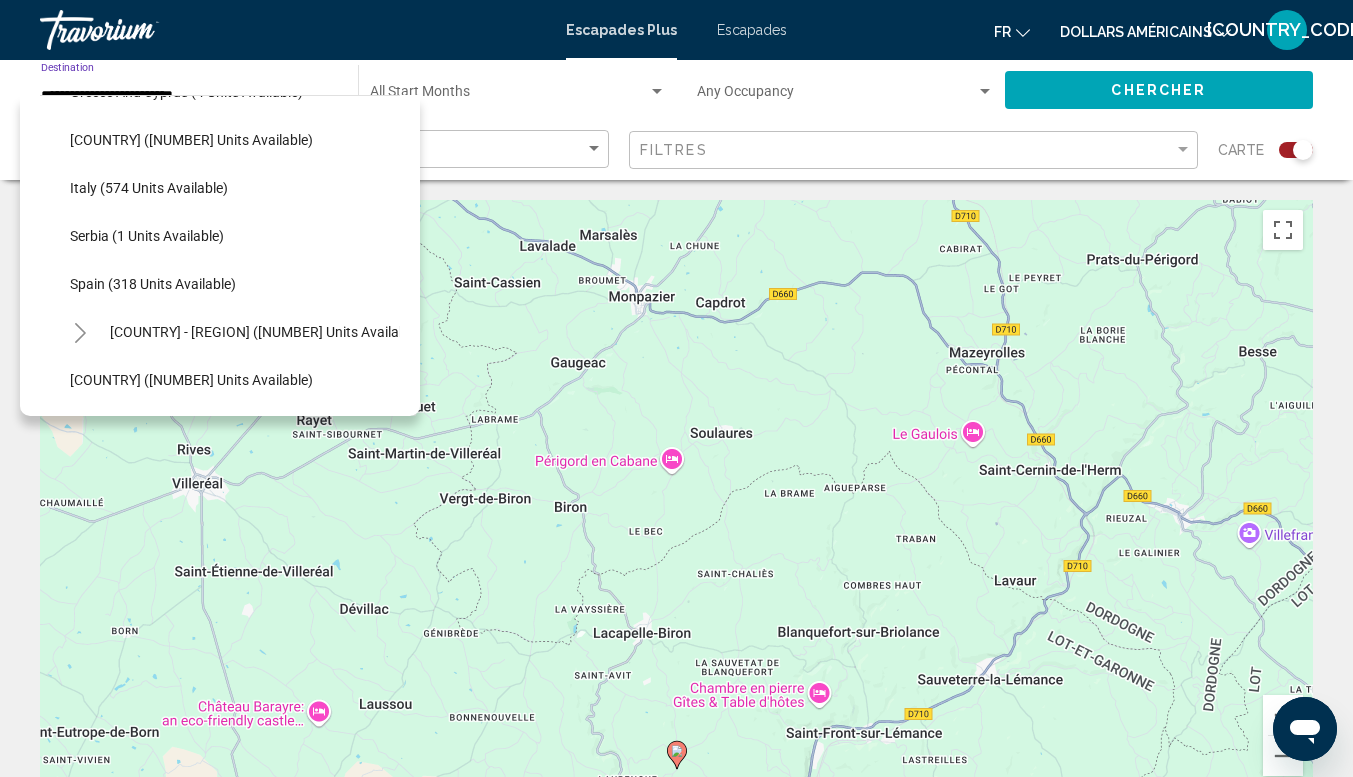 click on "Italy (574 units available)" 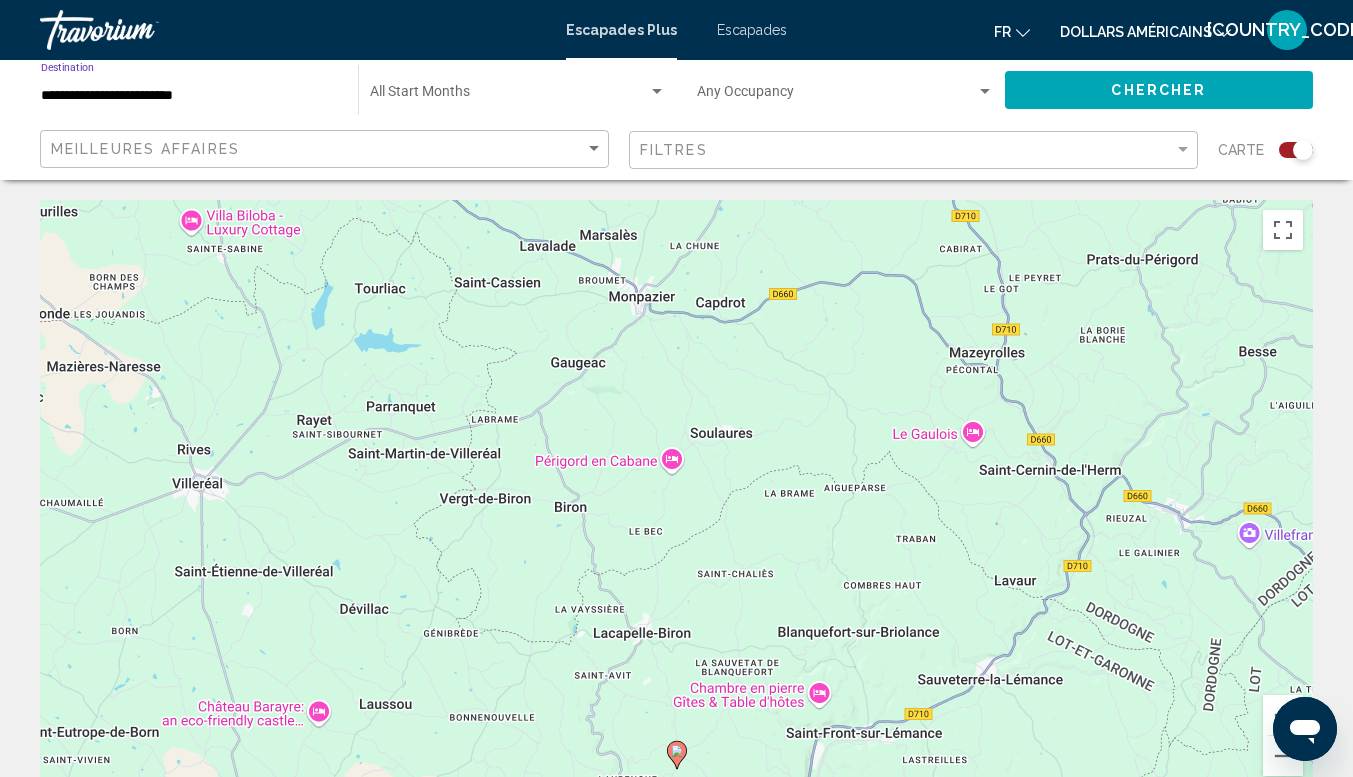 type on "**********" 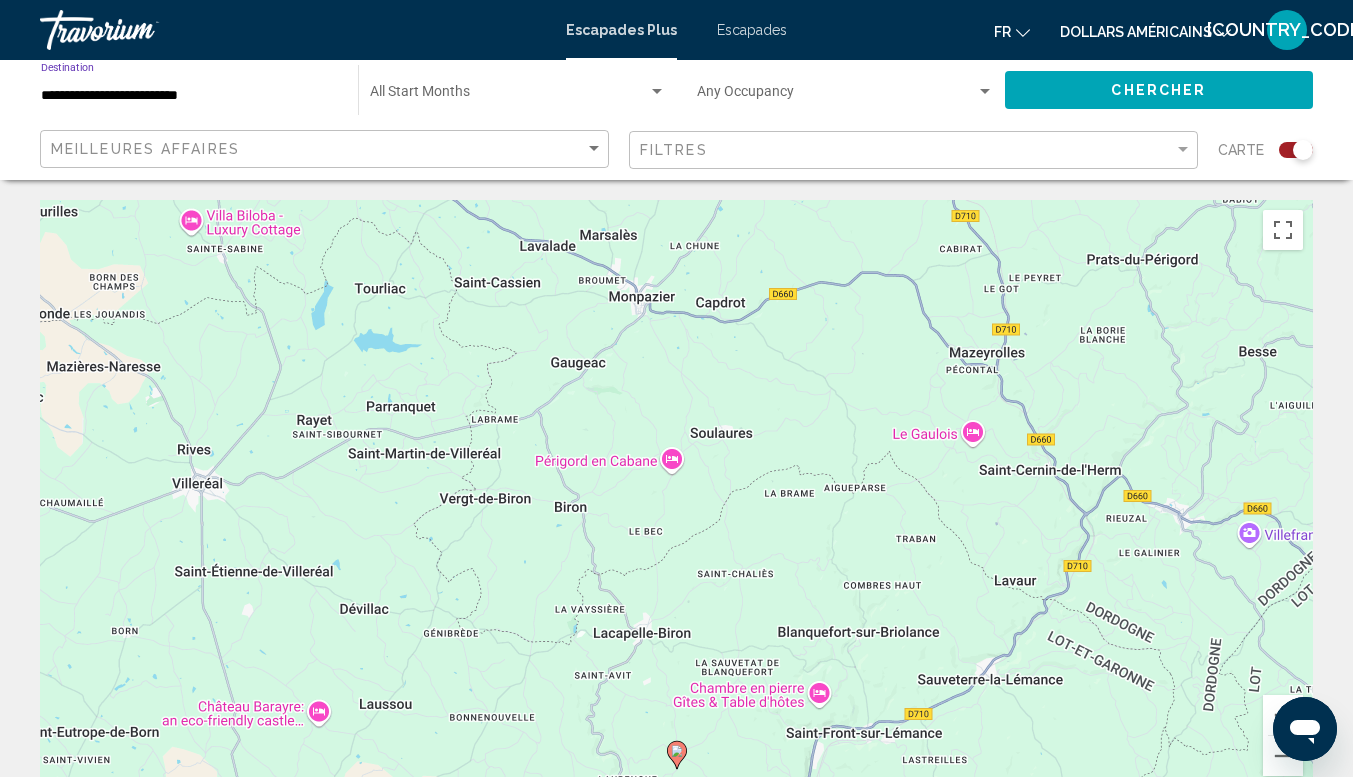 click on "Chercher" 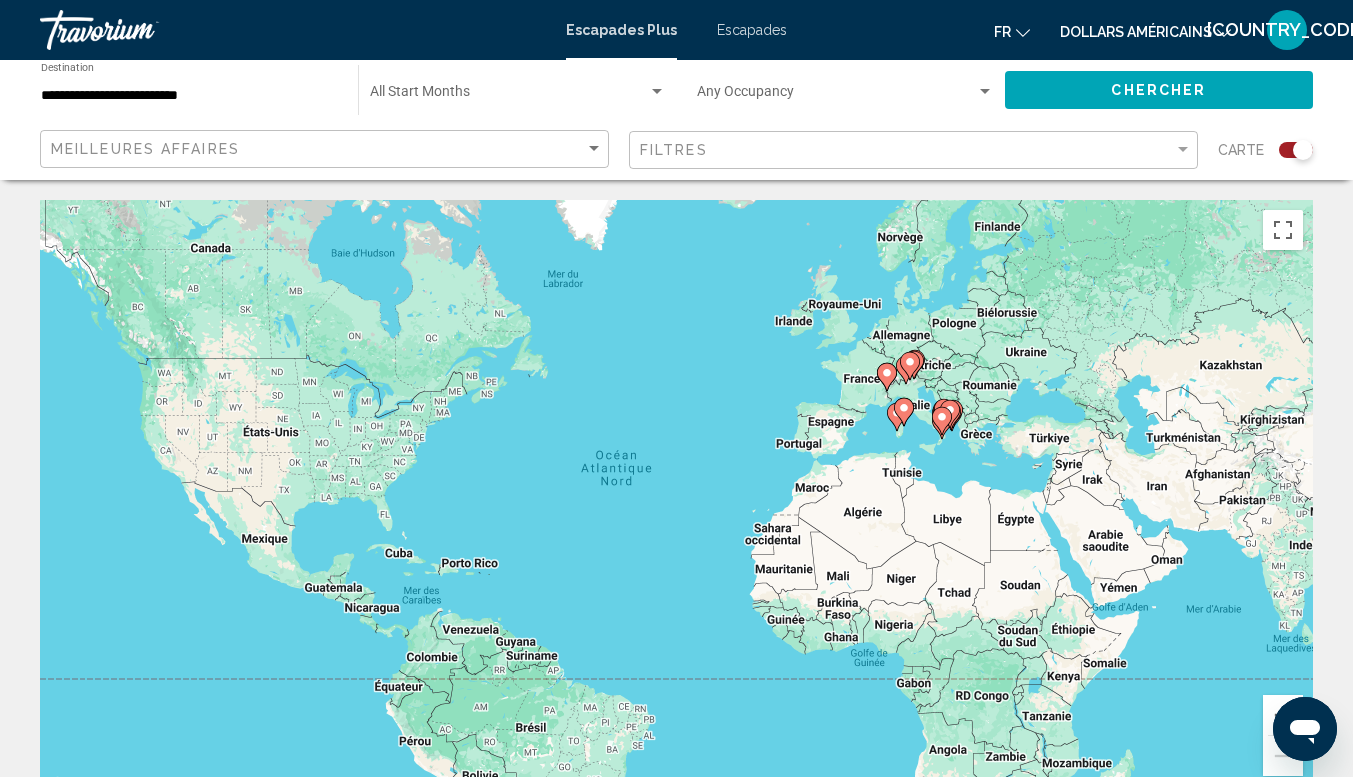 click on "Pour activer le glissement avec le clavier, appuyez sur Alt+Entrée. Une fois ce mode activé, utilisez les touches fléchées pour déplacer le repère. Pour valider le déplacement, appuyez sur Entrée. Pour annuler, appuyez sur Échap." at bounding box center [676, 500] 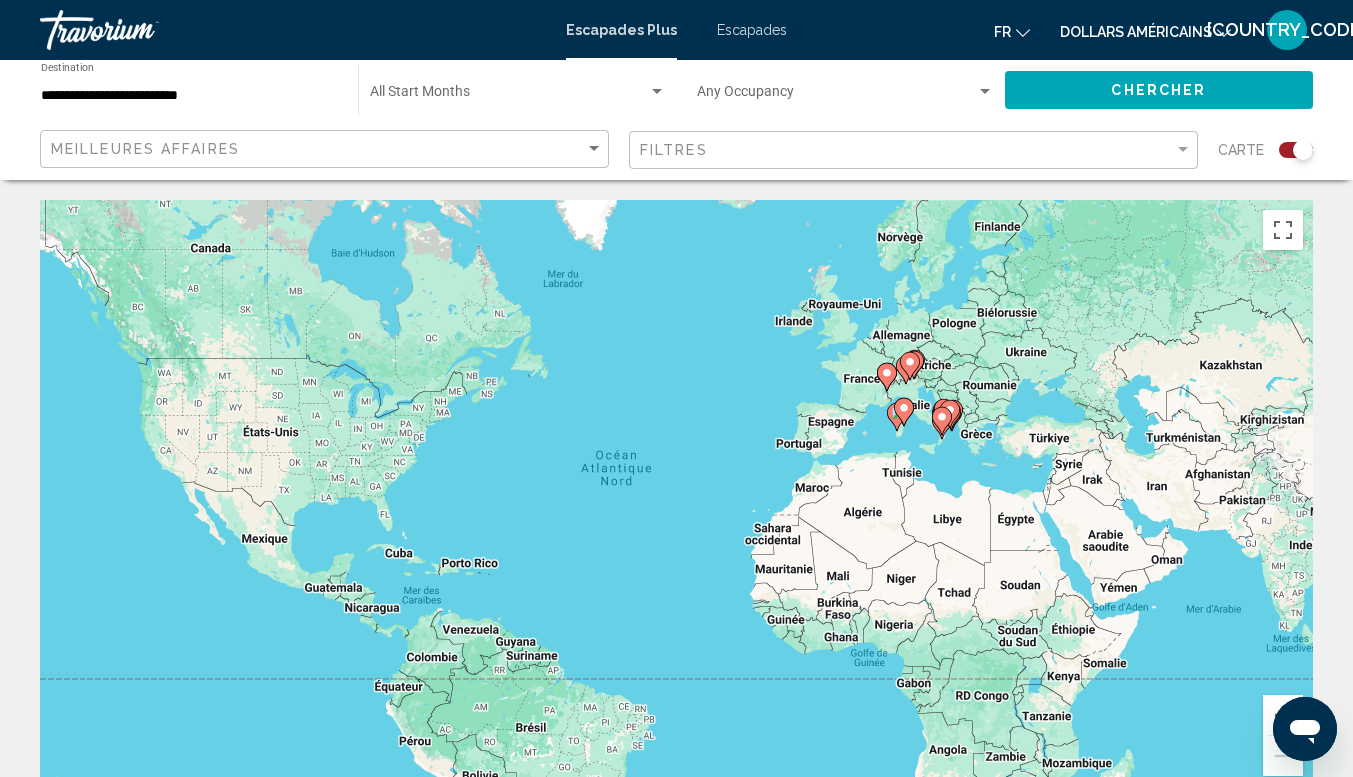 click on "Pour activer le glissement avec le clavier, appuyez sur Alt+Entrée. Une fois ce mode activé, utilisez les touches fléchées pour déplacer le repère. Pour valider le déplacement, appuyez sur Entrée. Pour annuler, appuyez sur Échap." at bounding box center [676, 500] 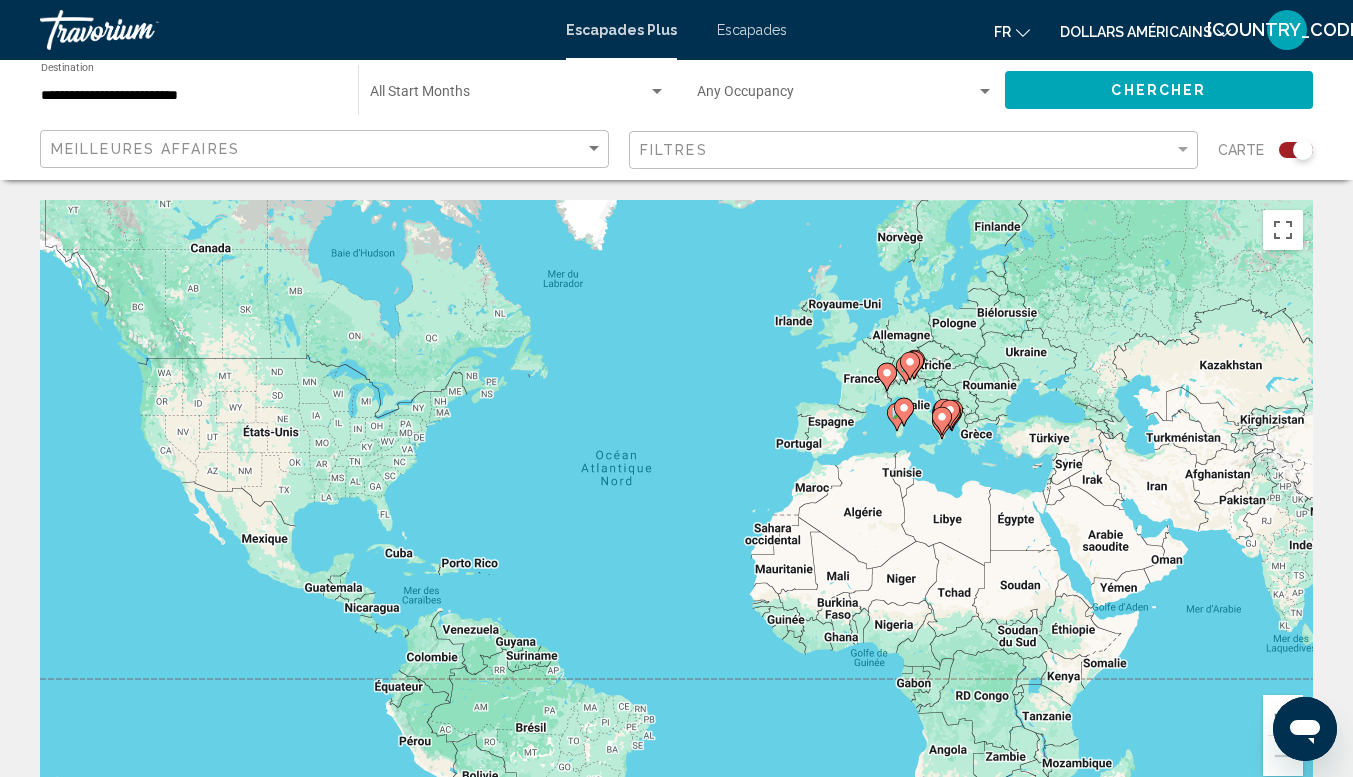 click on "Pour activer le glissement avec le clavier, appuyez sur Alt+Entrée. Une fois ce mode activé, utilisez les touches fléchées pour déplacer le repère. Pour valider le déplacement, appuyez sur Entrée. Pour annuler, appuyez sur Échap." at bounding box center [676, 500] 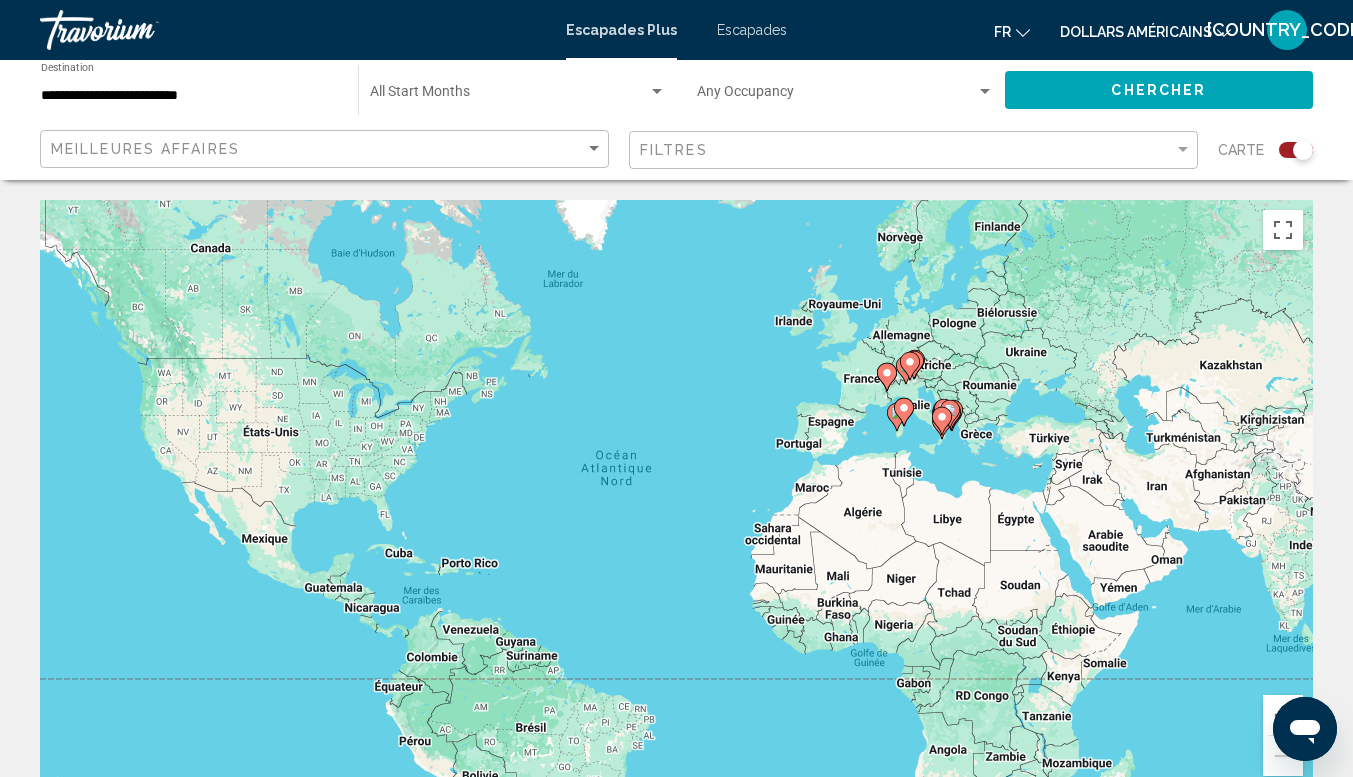 click at bounding box center [904, 412] 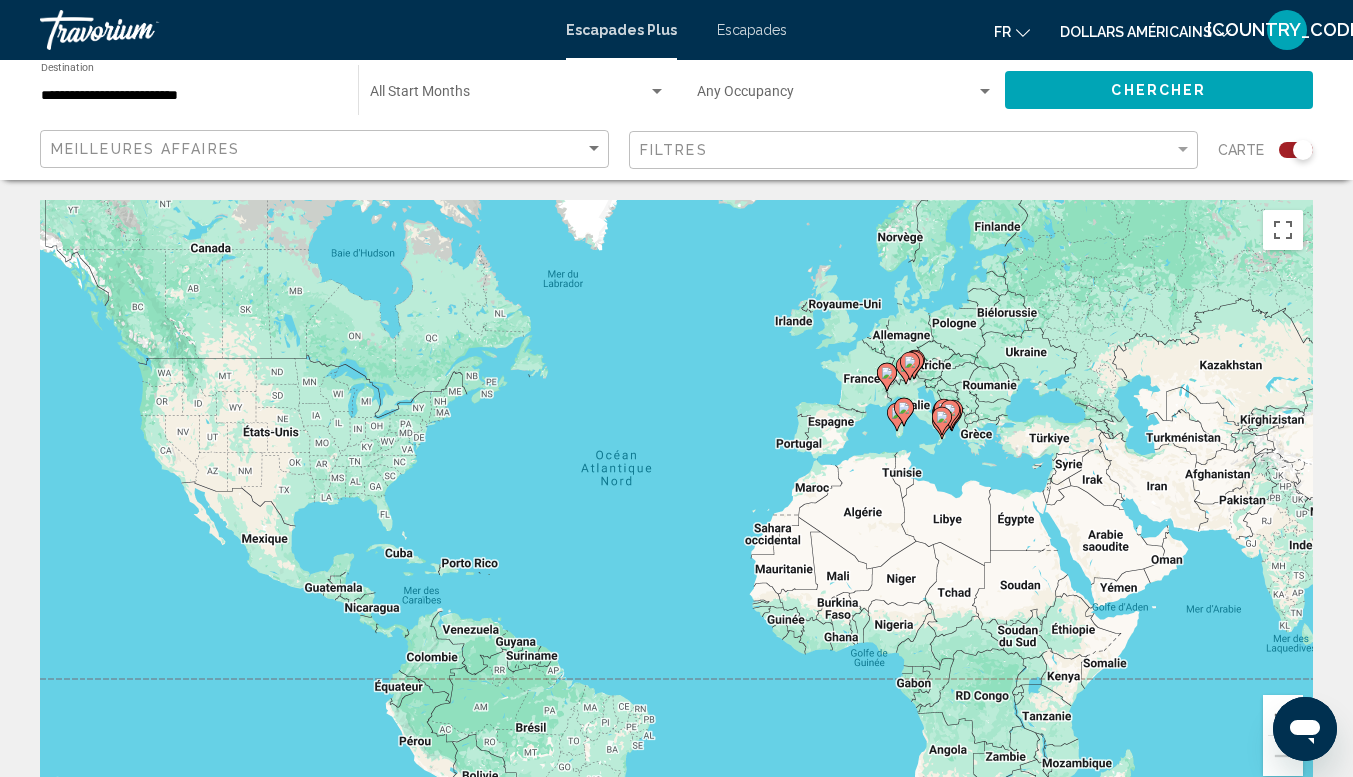 click at bounding box center (904, 412) 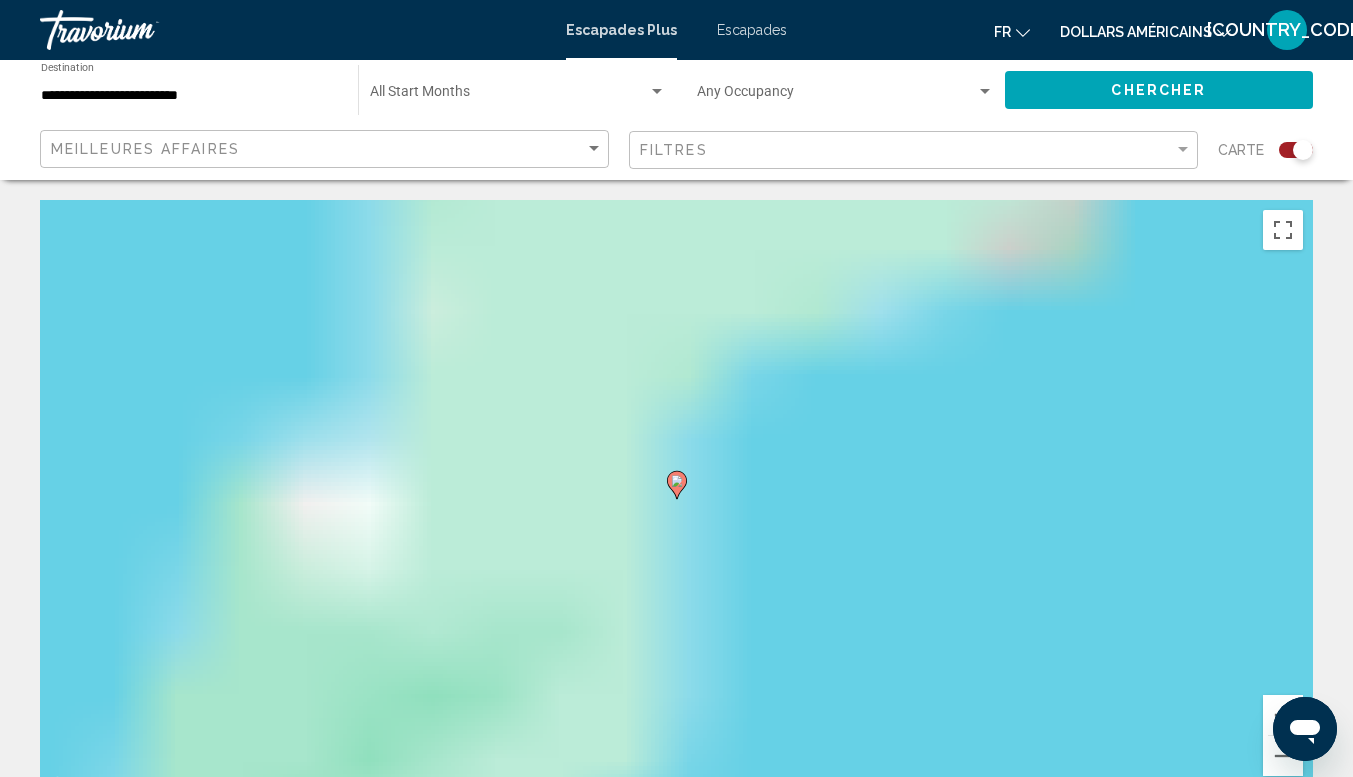 click on "Pour activer le glissement avec le clavier, appuyez sur Alt+Entrée. Une fois ce mode activé, utilisez les touches fléchées pour déplacer le repère. Pour valider le déplacement, appuyez sur Entrée. Pour annuler, appuyez sur Échap." at bounding box center (676, 500) 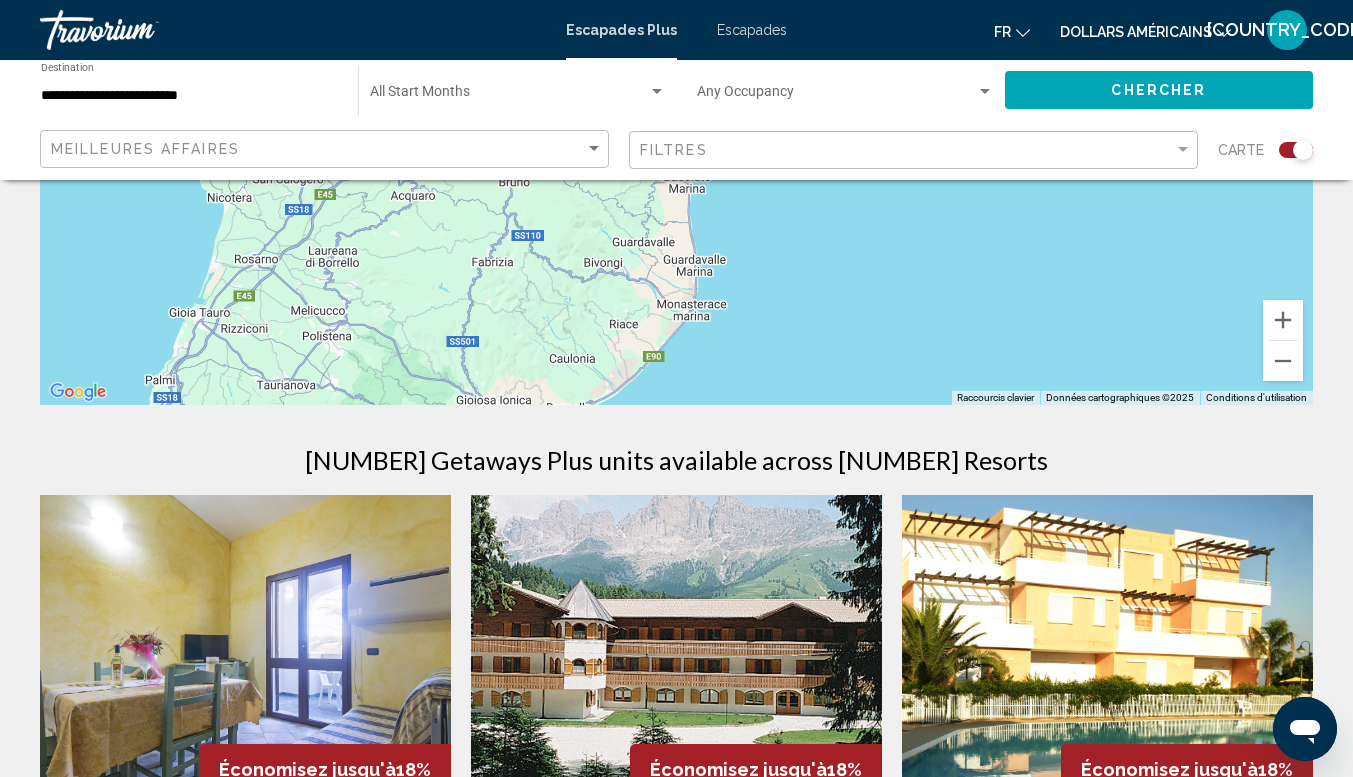 scroll, scrollTop: 400, scrollLeft: 0, axis: vertical 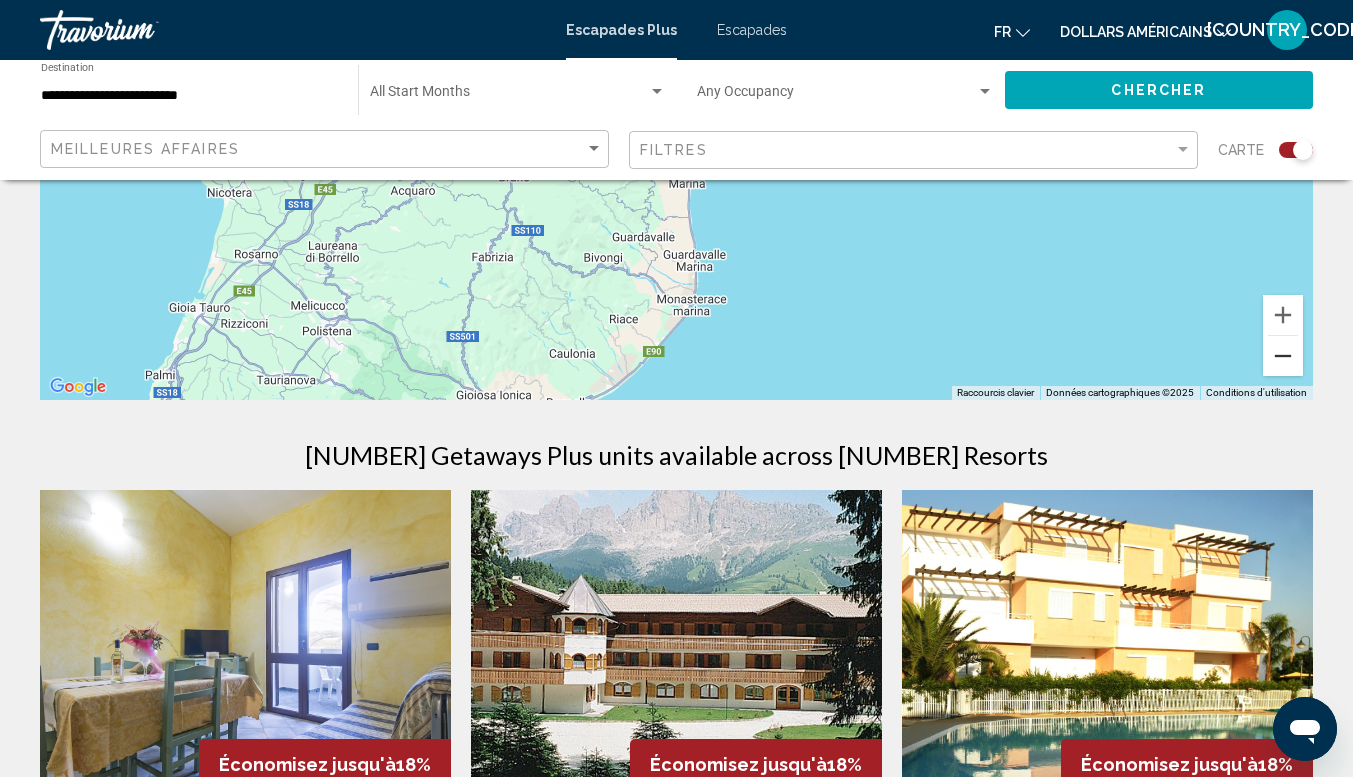 click at bounding box center (1283, 356) 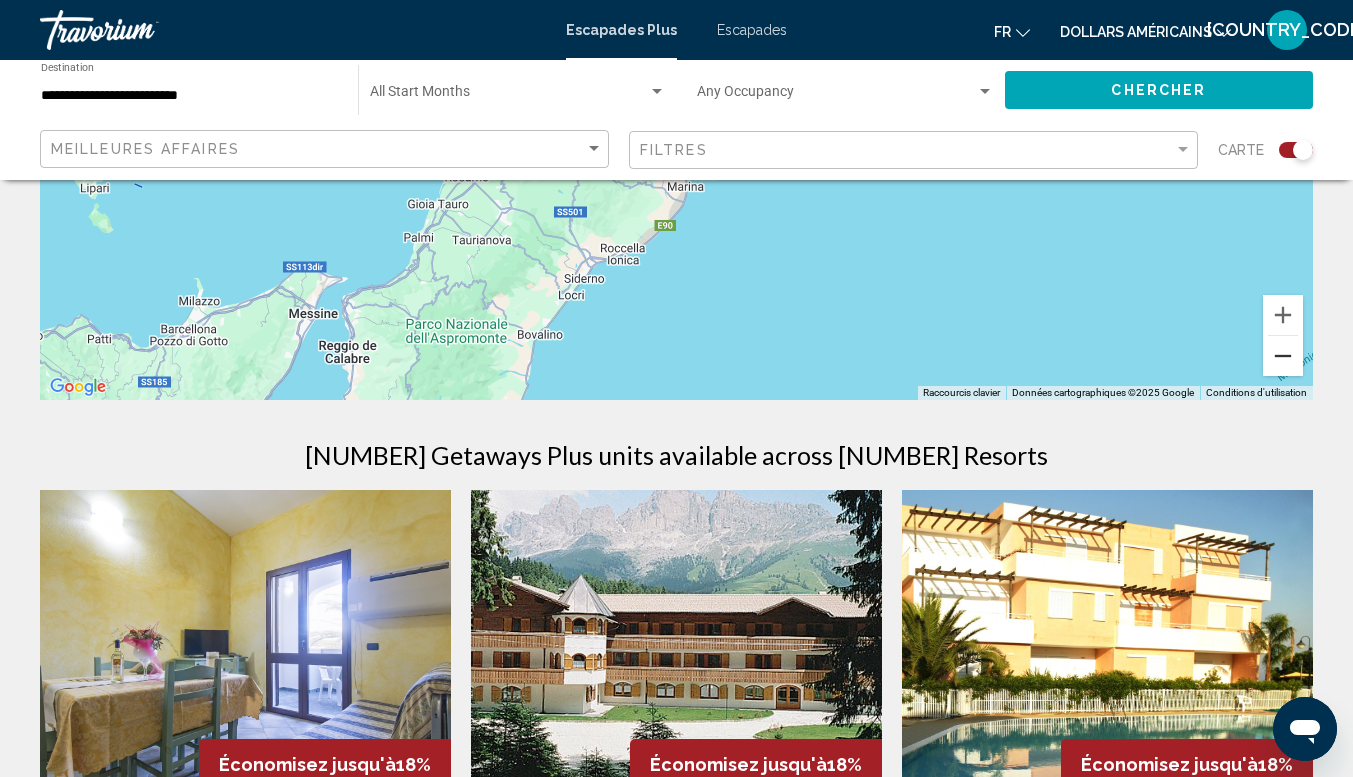 click at bounding box center (1283, 356) 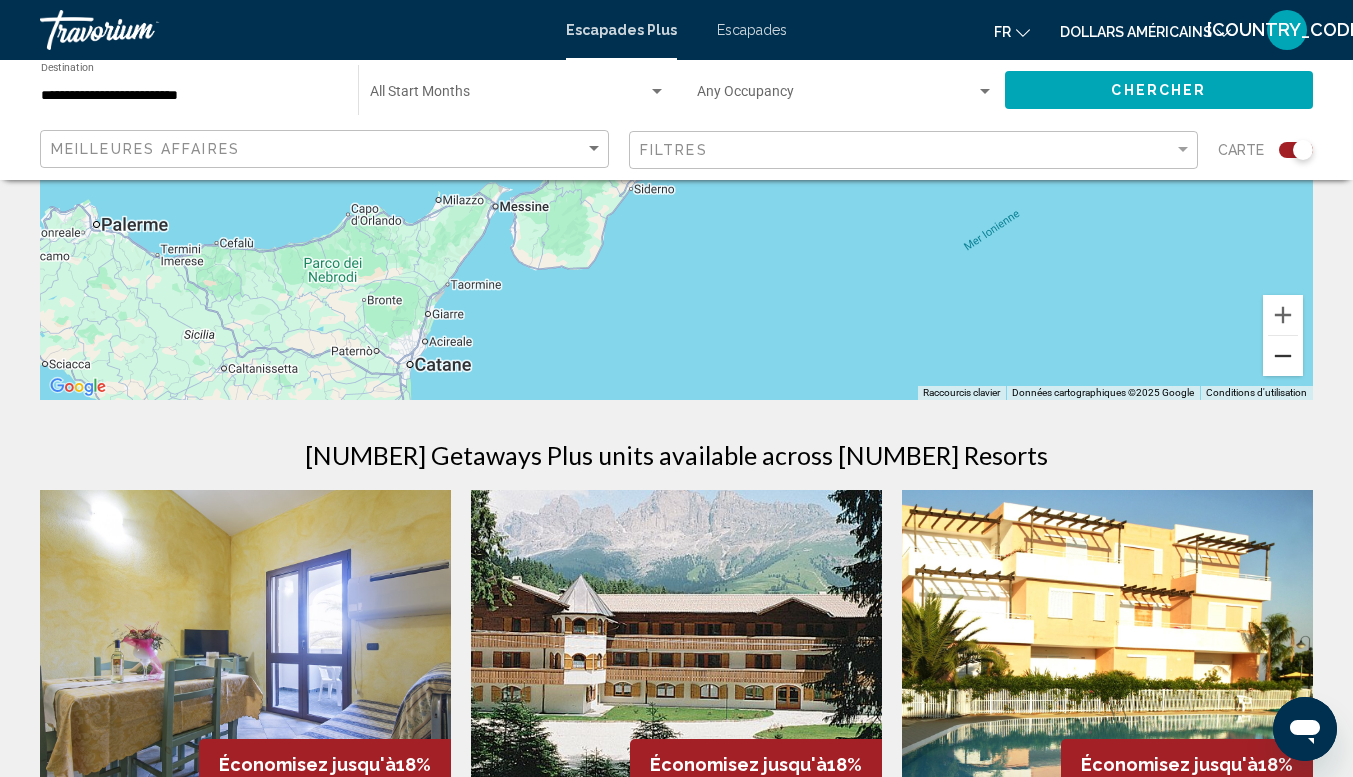click at bounding box center [1283, 356] 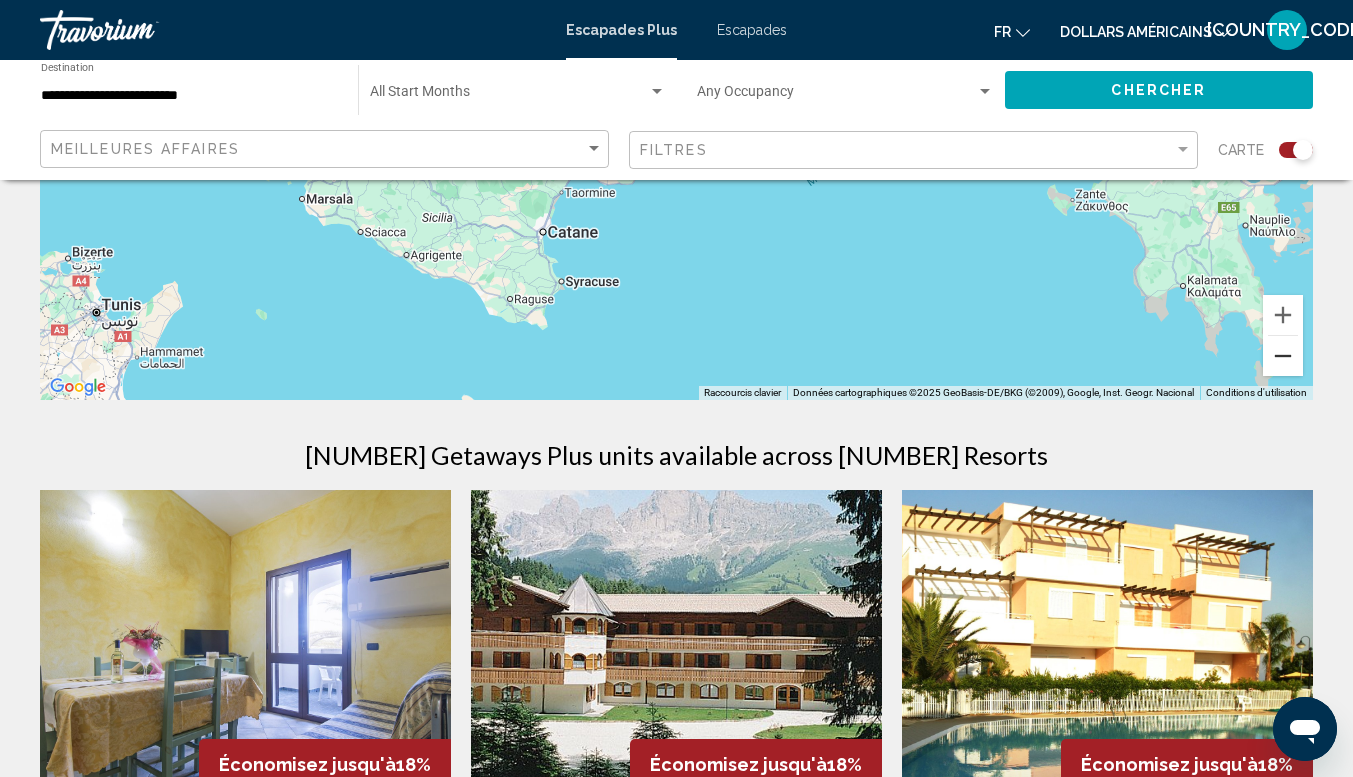 click at bounding box center [1283, 356] 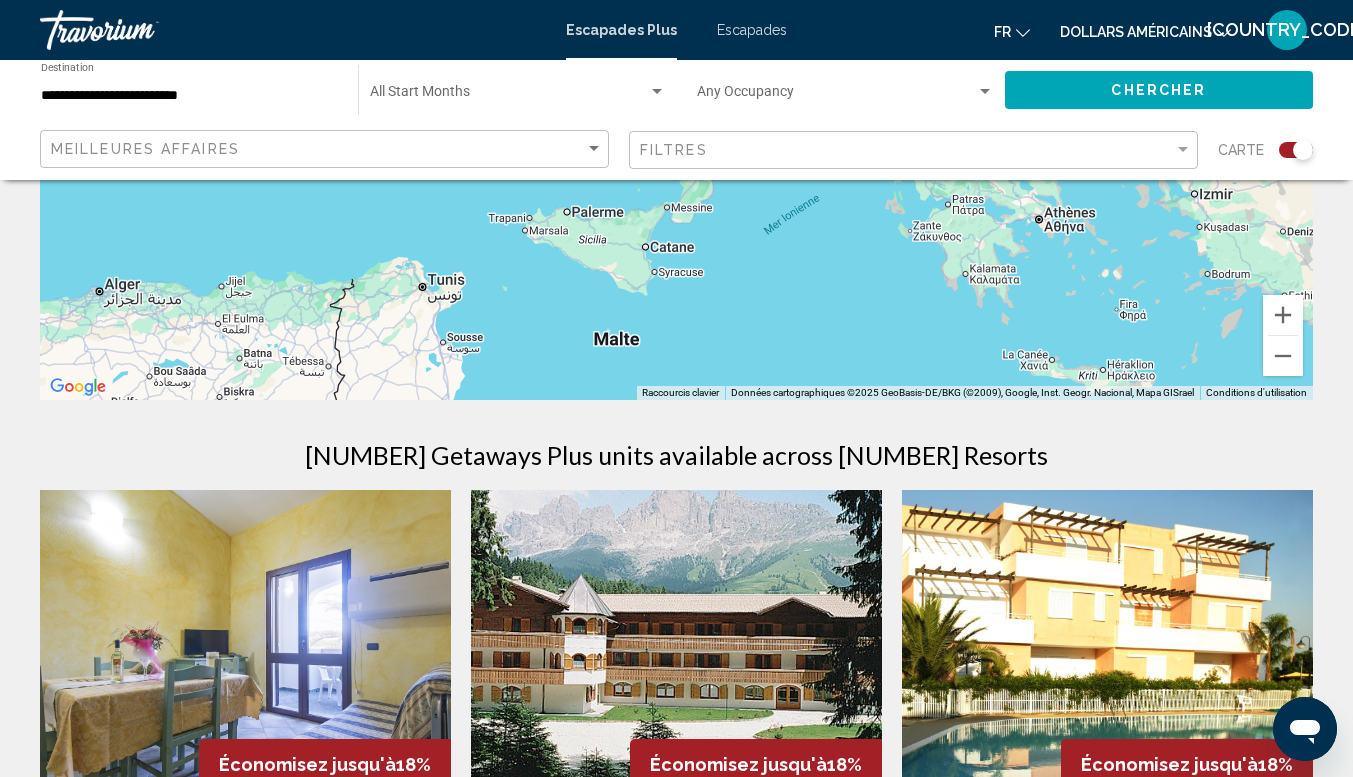 drag, startPoint x: 686, startPoint y: 229, endPoint x: 795, endPoint y: 458, distance: 253.61783 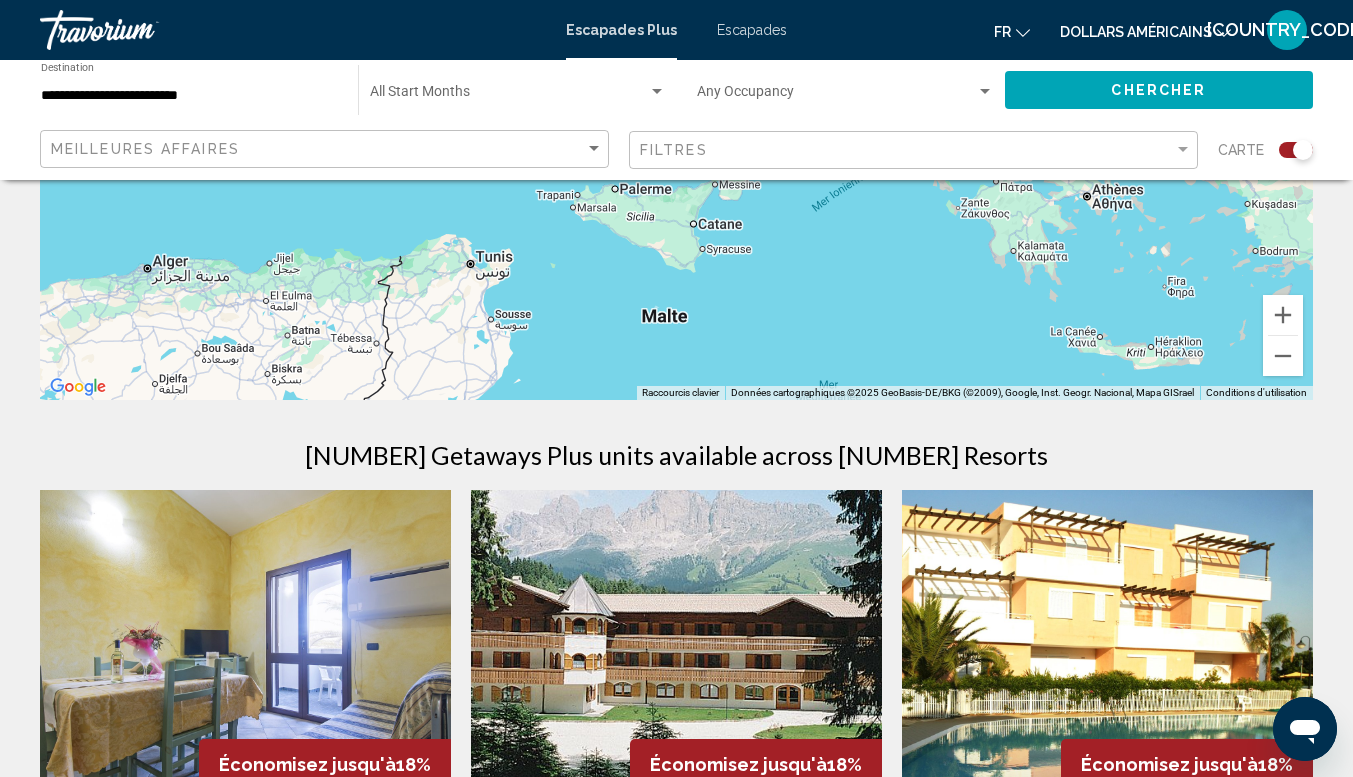 drag, startPoint x: 761, startPoint y: 311, endPoint x: 720, endPoint y: 108, distance: 207.09901 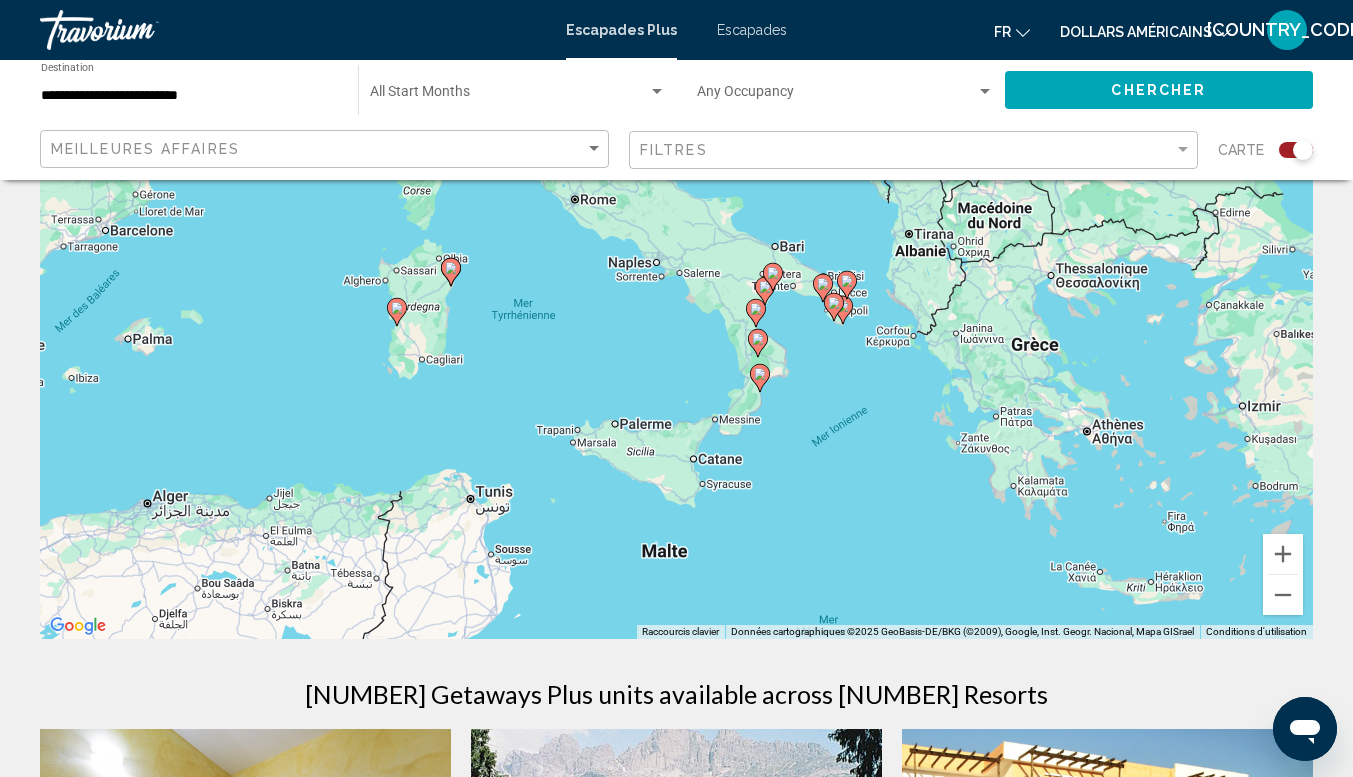 scroll, scrollTop: 200, scrollLeft: 0, axis: vertical 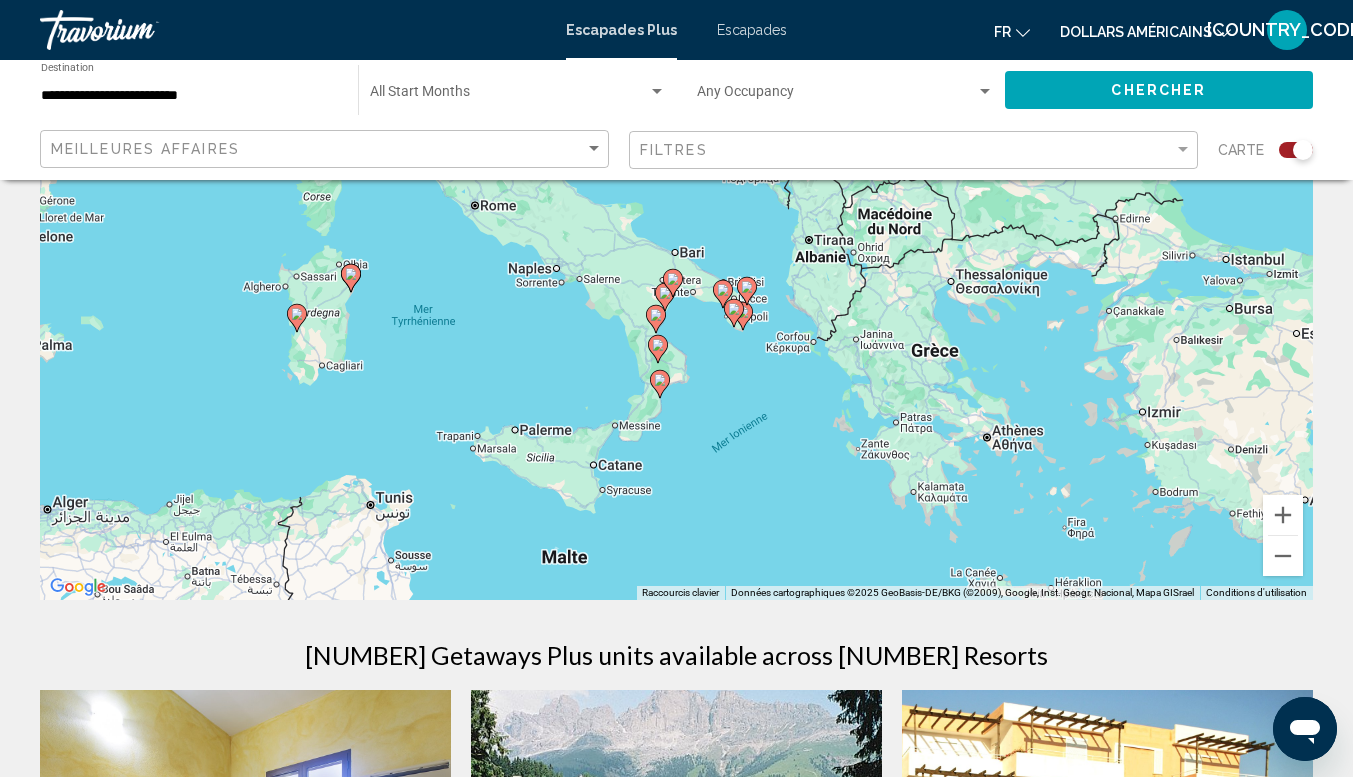 drag, startPoint x: 457, startPoint y: 282, endPoint x: 292, endPoint y: 330, distance: 171.84004 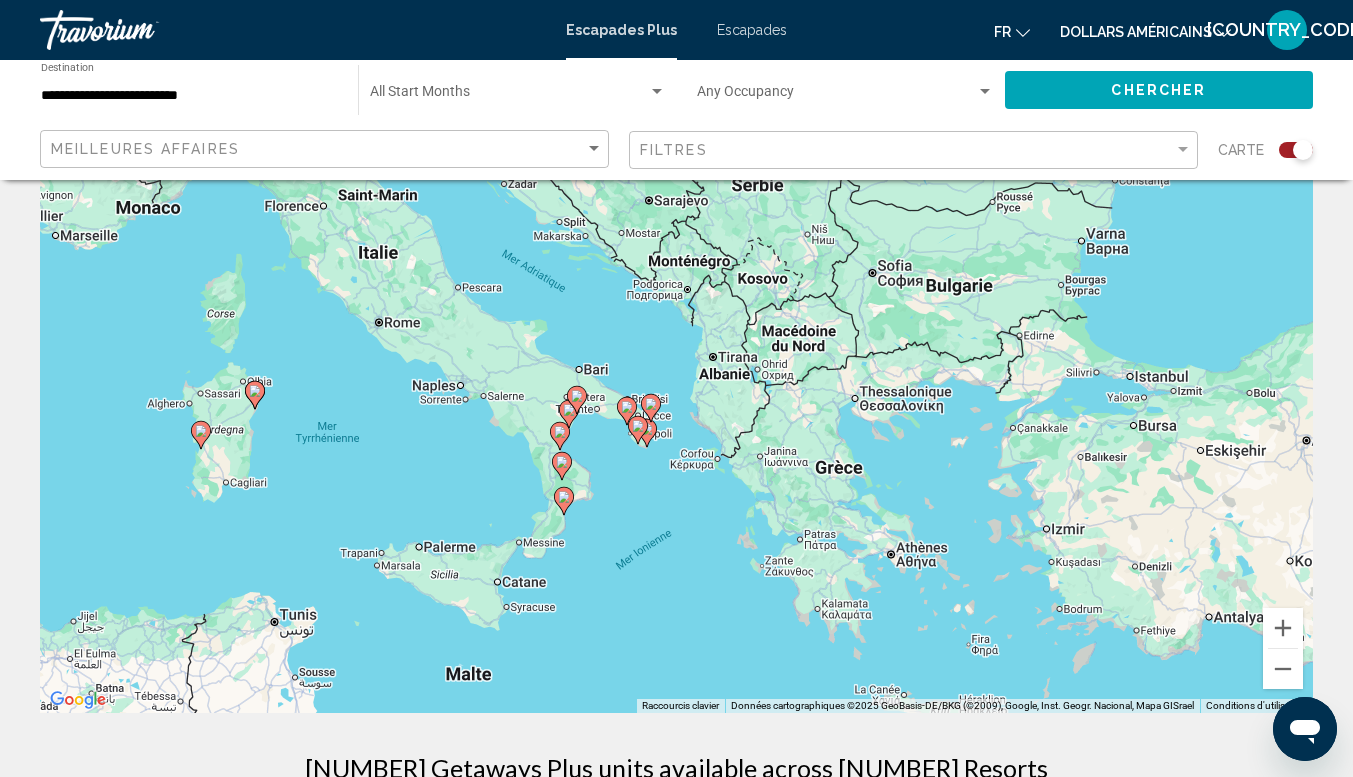scroll, scrollTop: 0, scrollLeft: 0, axis: both 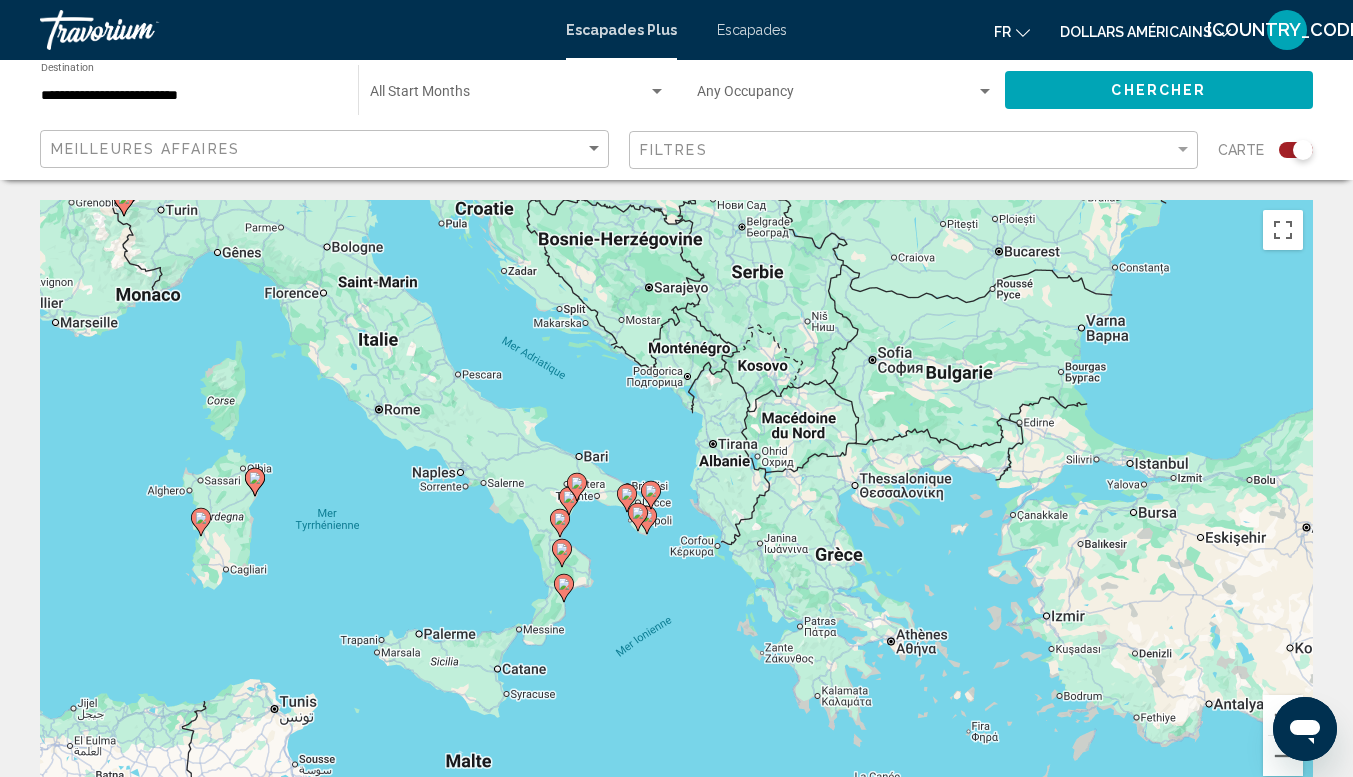 click on "Pour activer le glissement avec le clavier, appuyez sur Alt+Entrée. Une fois ce mode activé, utilisez les touches fléchées pour déplacer le repère. Pour valider le déplacement, appuyez sur Entrée. Pour annuler, appuyez sur Échap." at bounding box center (676, 500) 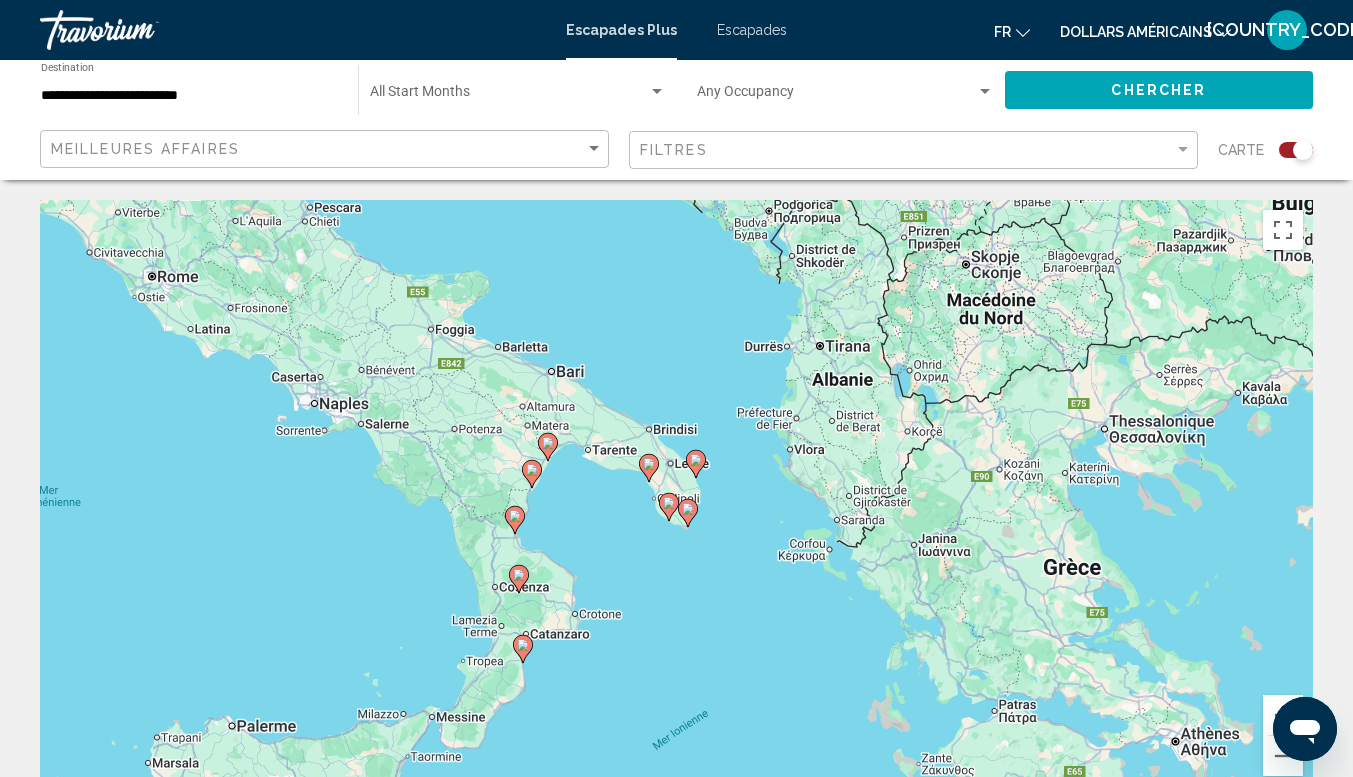 click on "Pour activer le glissement avec le clavier, appuyez sur Alt+Entrée. Une fois ce mode activé, utilisez les touches fléchées pour déplacer le repère. Pour valider le déplacement, appuyez sur Entrée. Pour annuler, appuyez sur Échap." at bounding box center (676, 500) 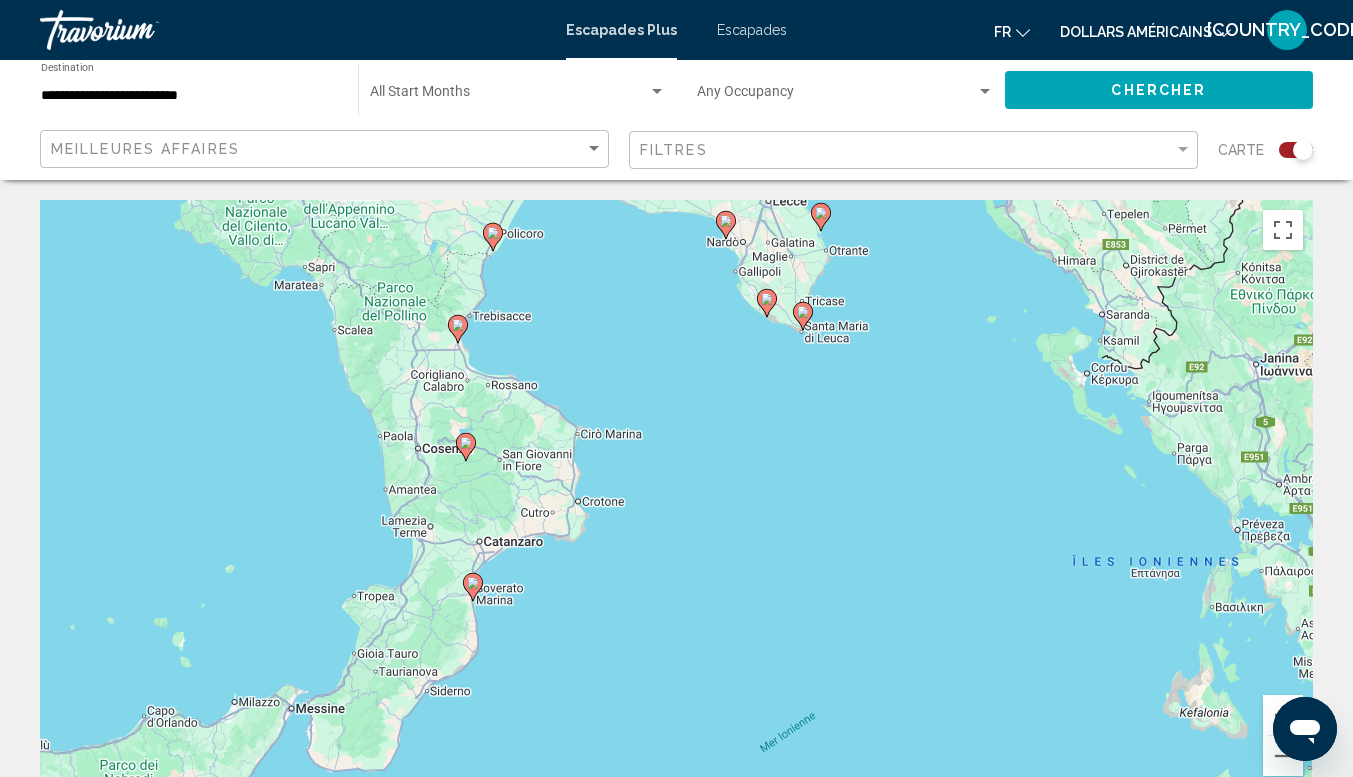 drag, startPoint x: 588, startPoint y: 540, endPoint x: 602, endPoint y: 378, distance: 162.6038 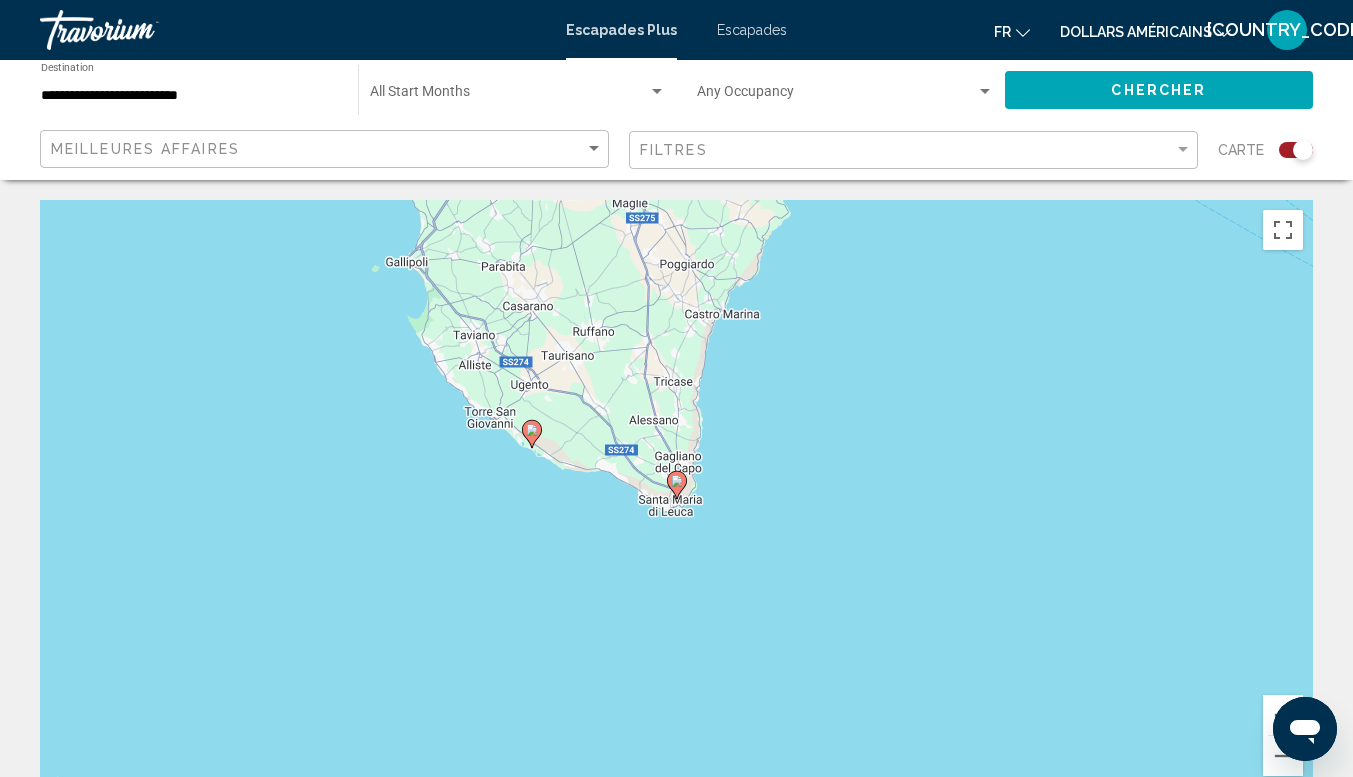 click 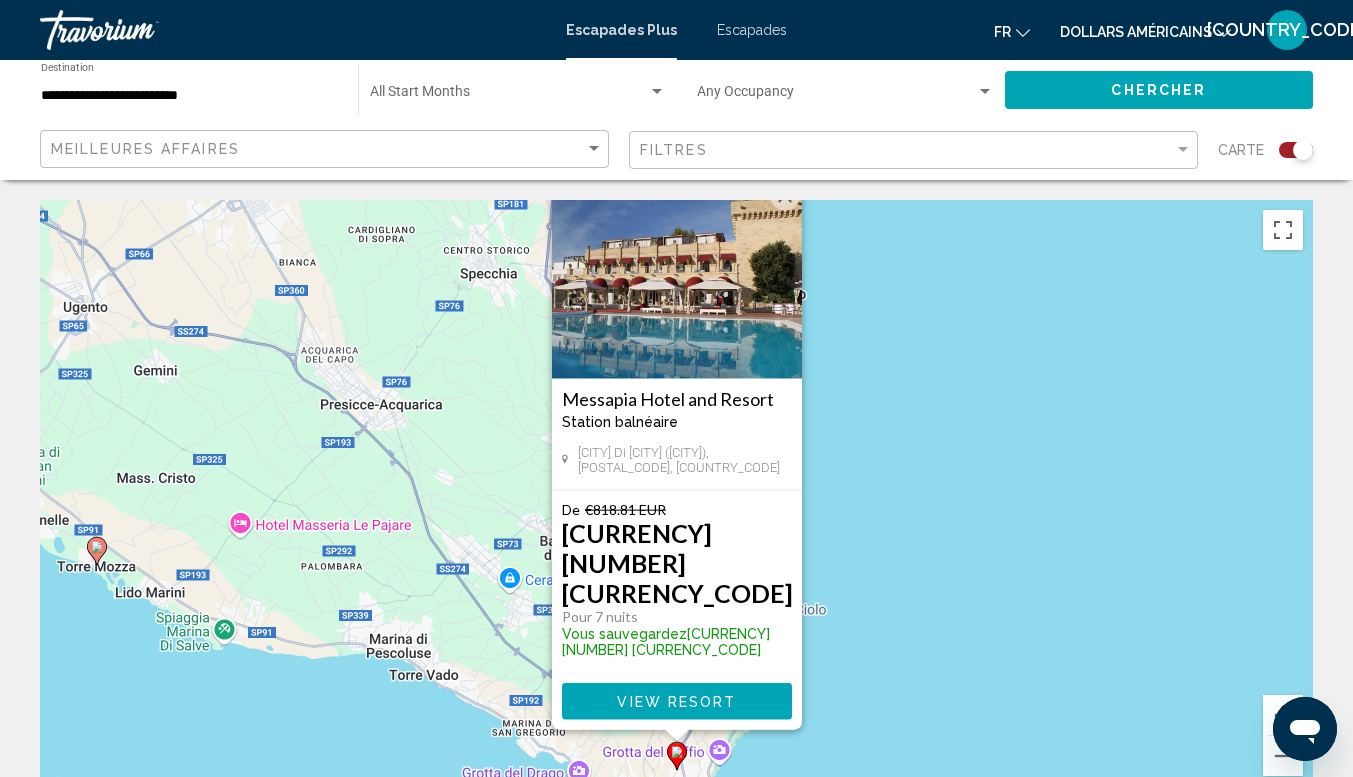 click on "[BUSINESS_NAME] and Resort  Station balnéaire  -  Ceci est une station d'adultes seulement" at bounding box center [677, 417] 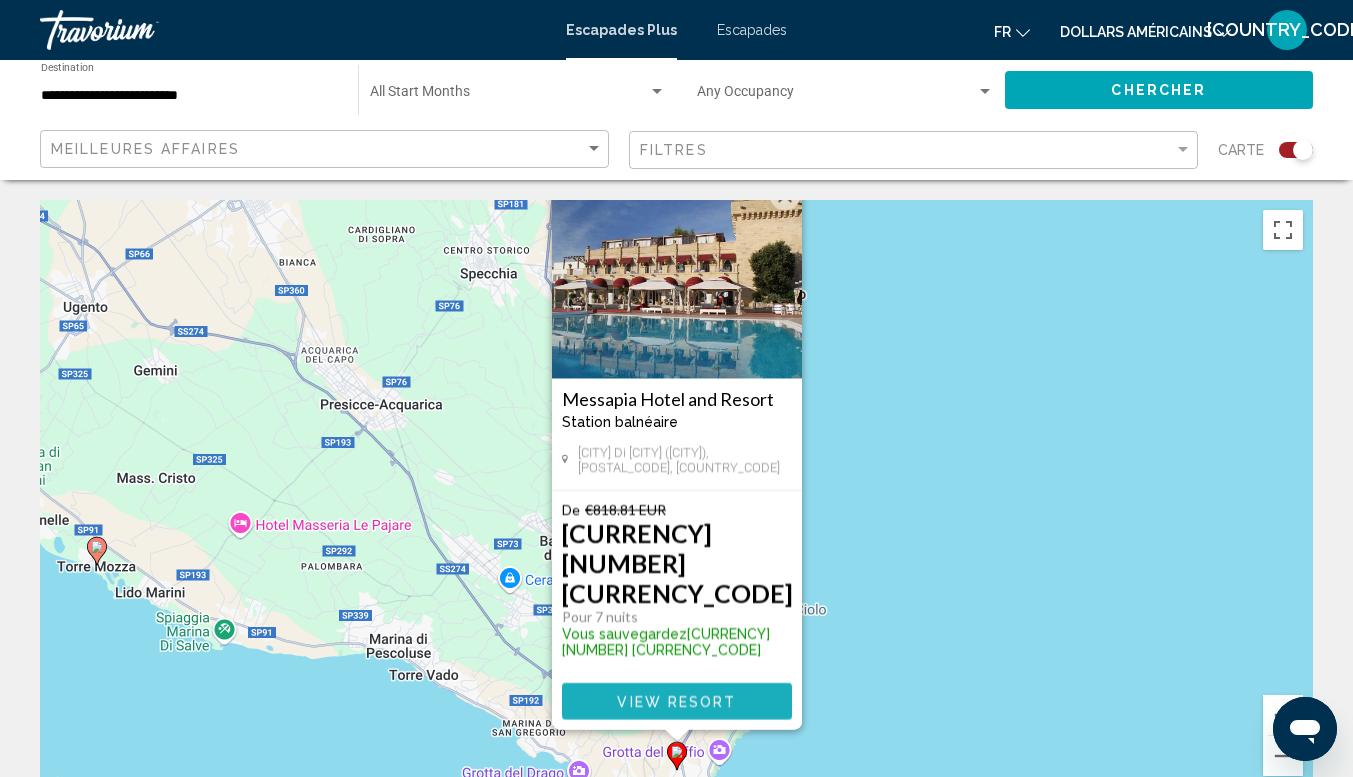 click on "View Resort" at bounding box center (676, 702) 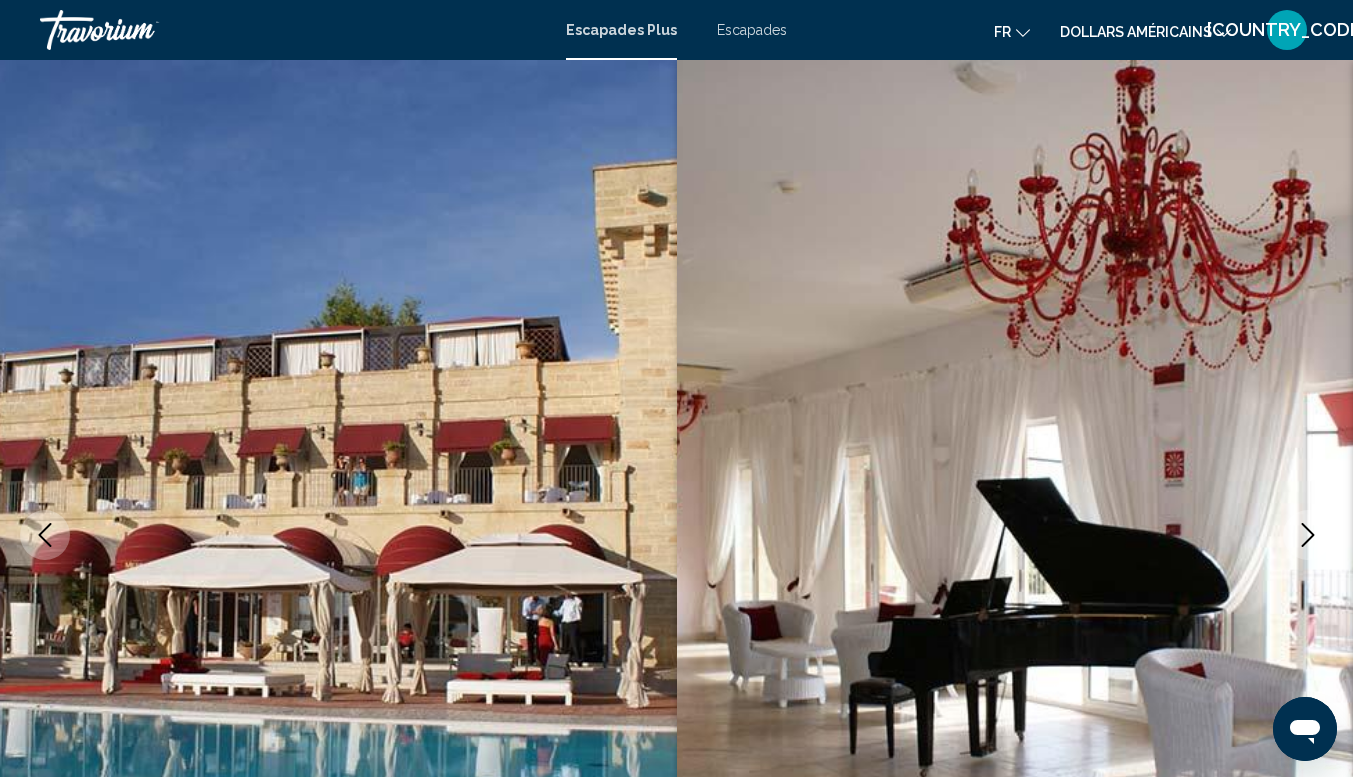 scroll, scrollTop: 146, scrollLeft: 0, axis: vertical 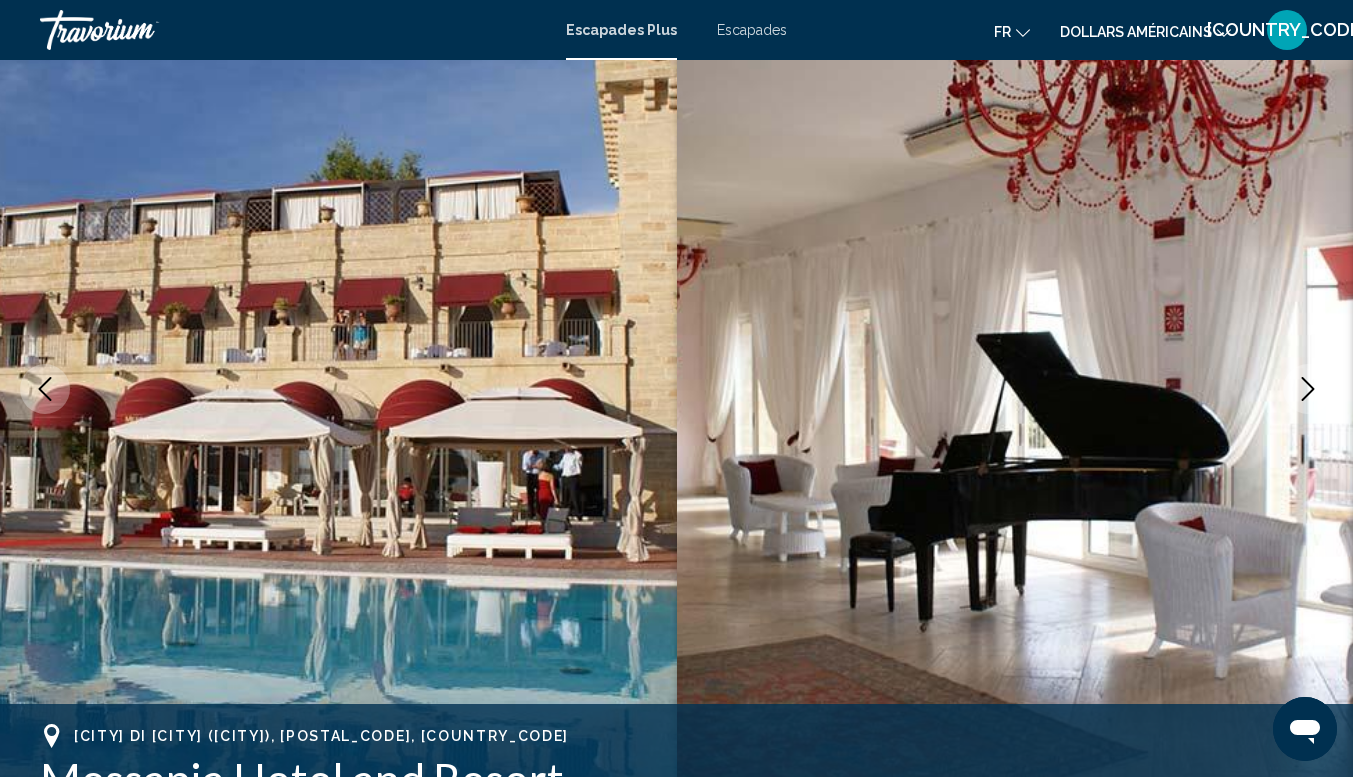 click 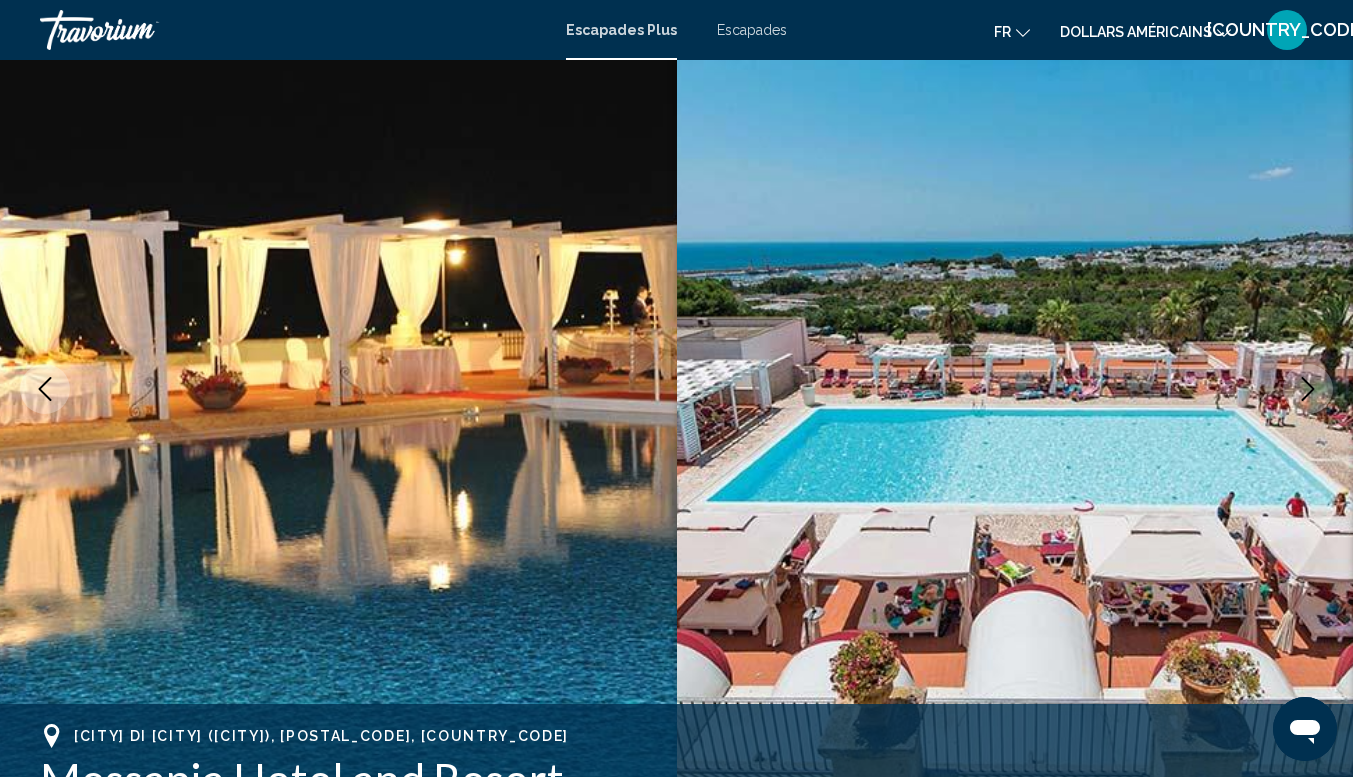 click 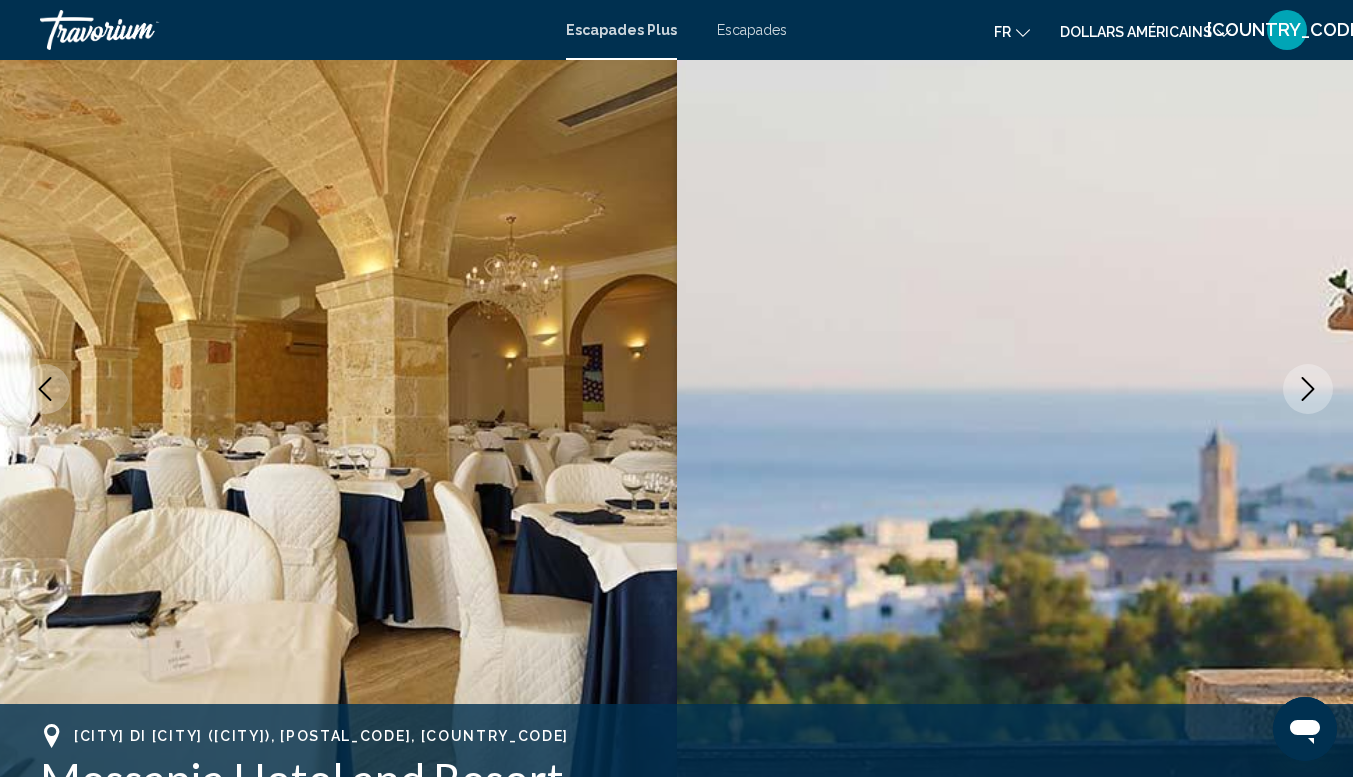 click at bounding box center (1308, 389) 